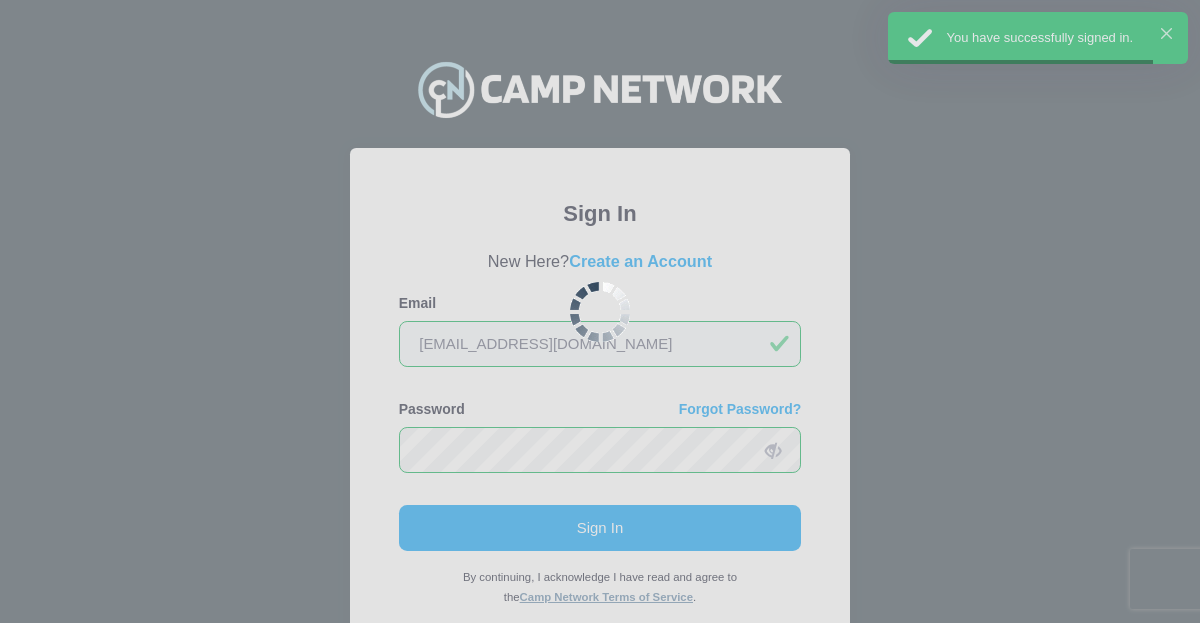 scroll, scrollTop: 0, scrollLeft: 0, axis: both 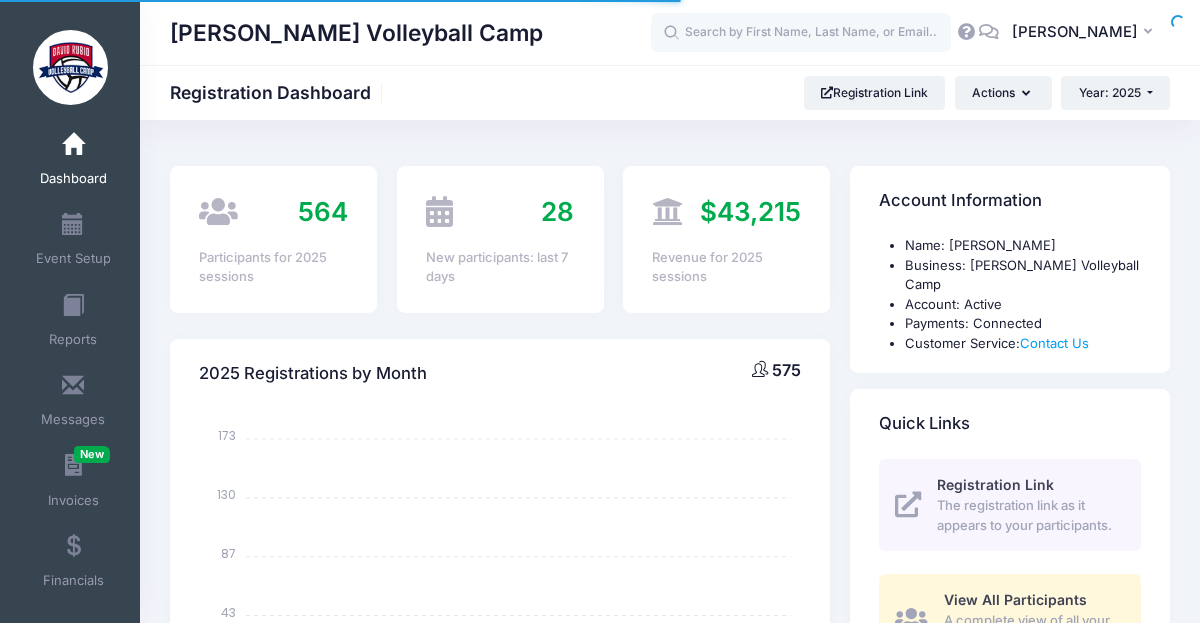 select 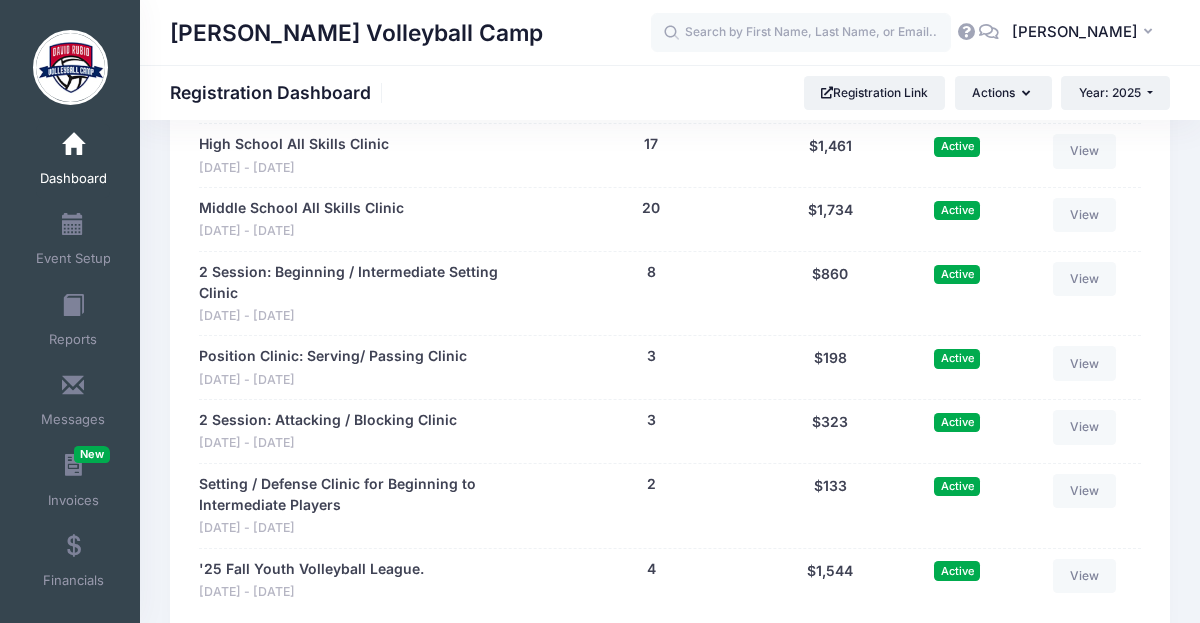 scroll, scrollTop: 2790, scrollLeft: 0, axis: vertical 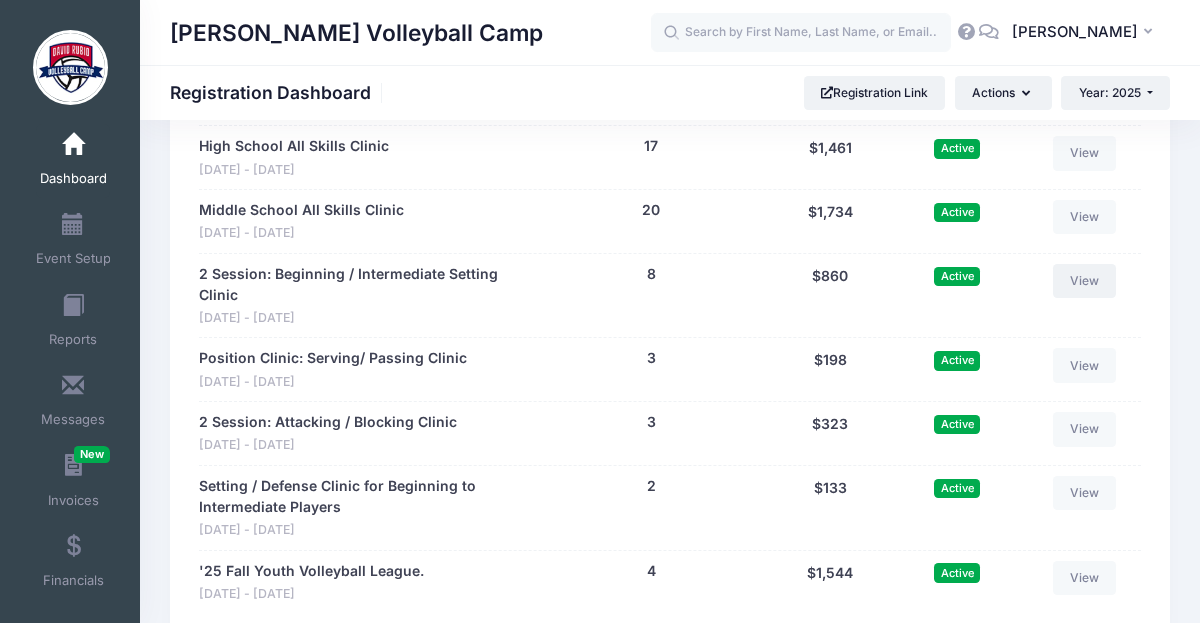 click on "View" at bounding box center (1085, 281) 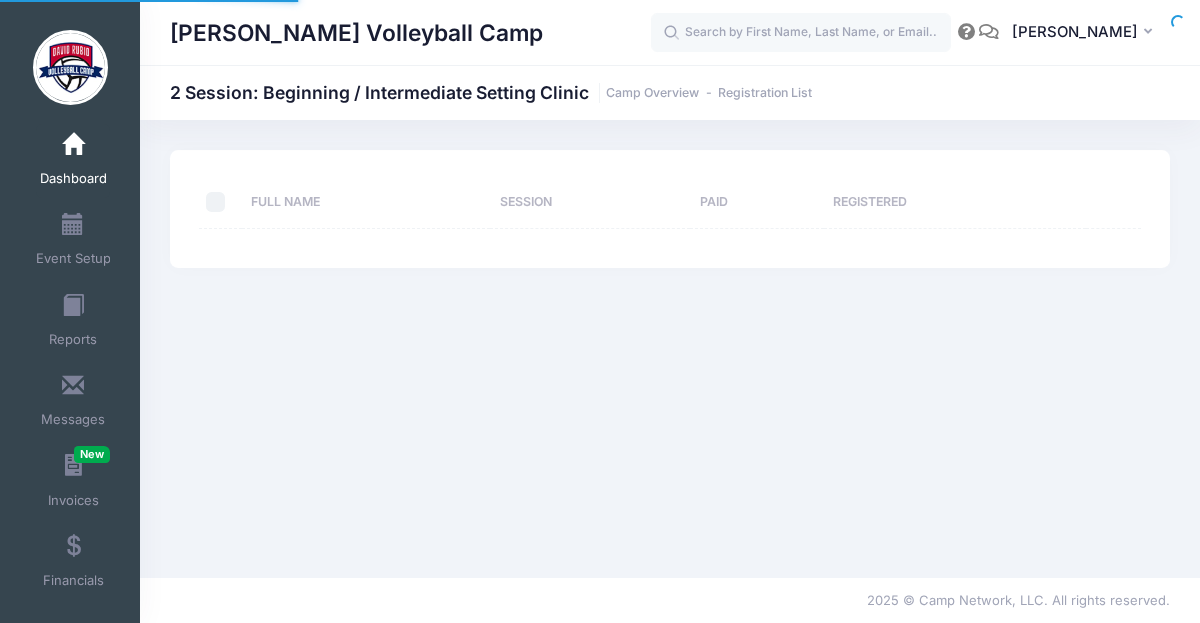 scroll, scrollTop: 0, scrollLeft: 0, axis: both 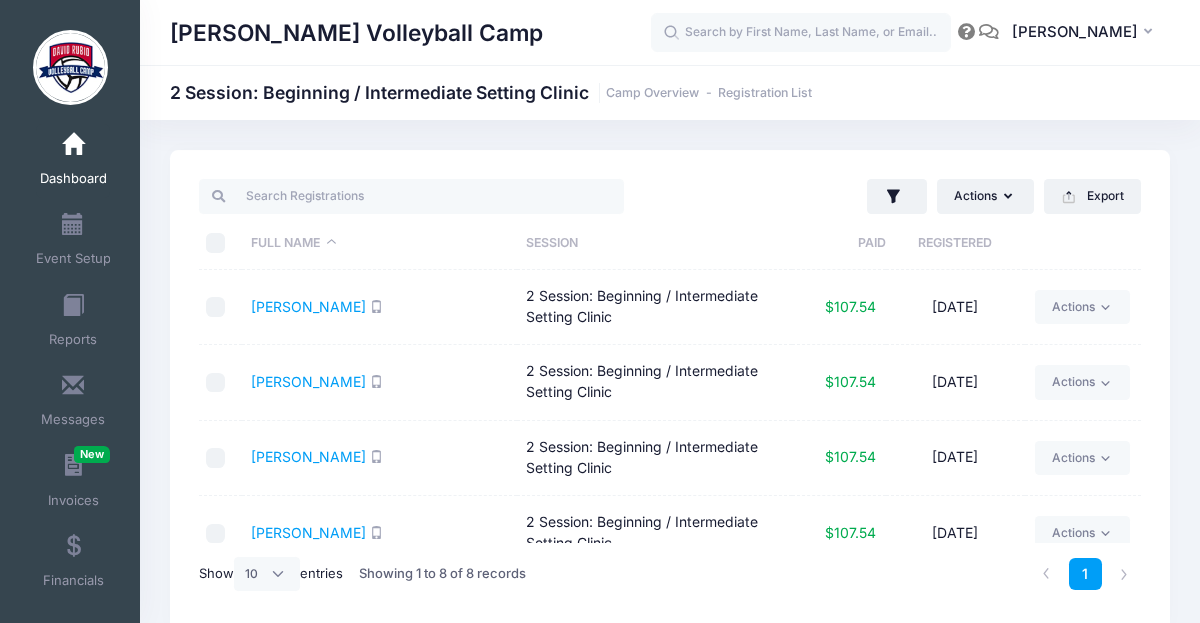 click at bounding box center [216, 243] 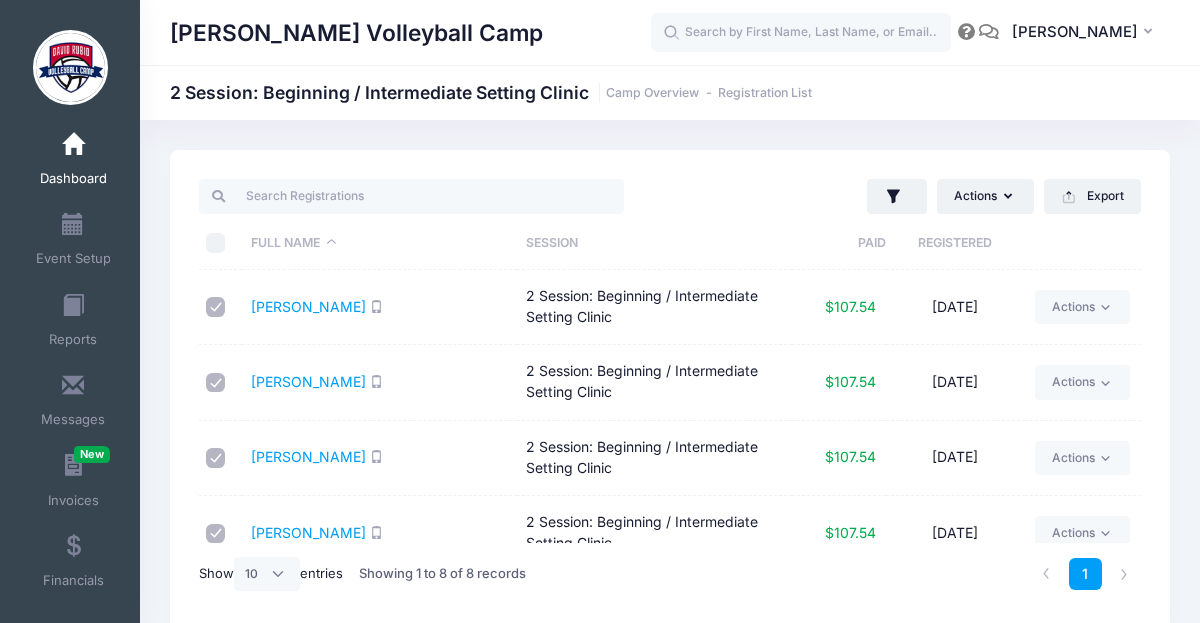 checkbox on "true" 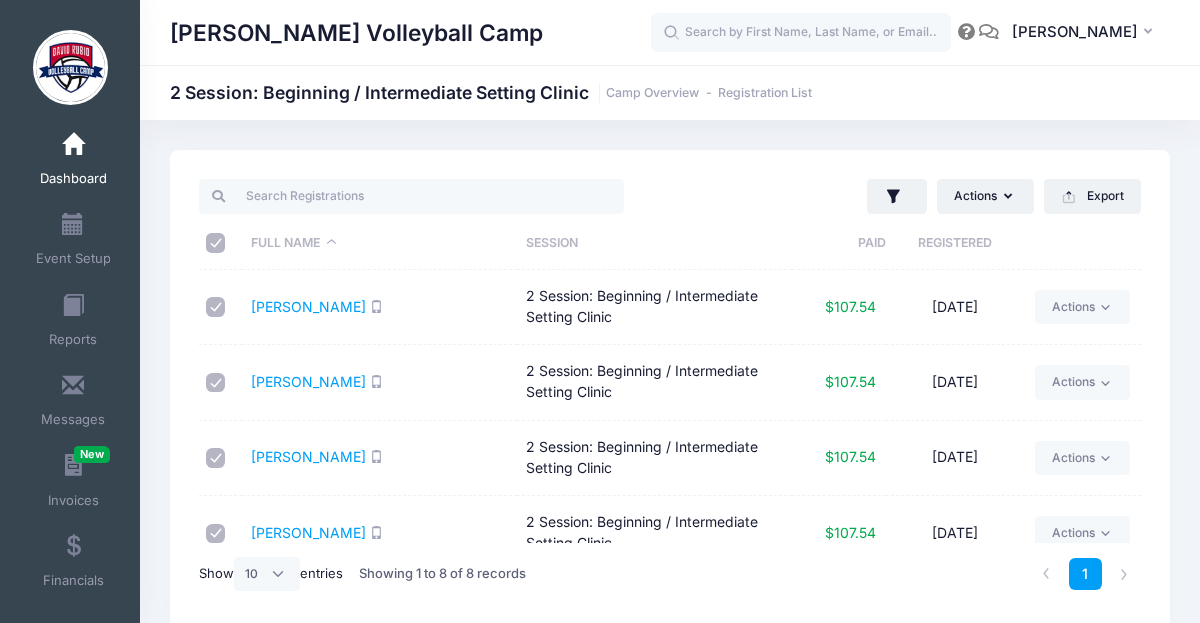 checkbox on "true" 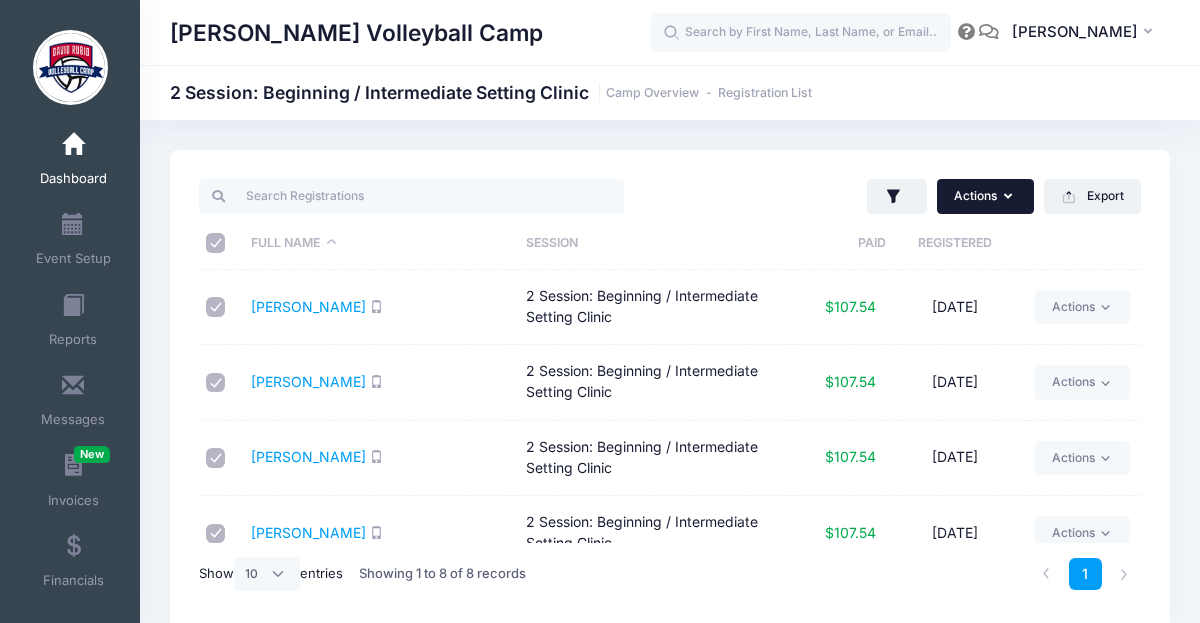 click on "Actions" at bounding box center [985, 196] 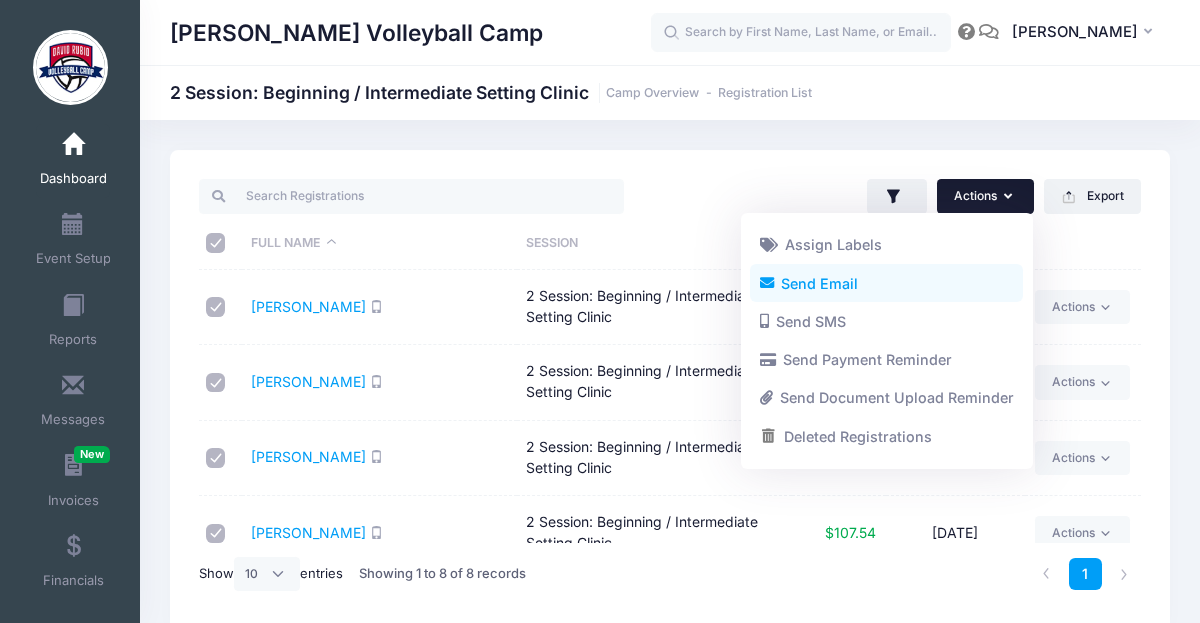 click on "Send Email" at bounding box center (886, 283) 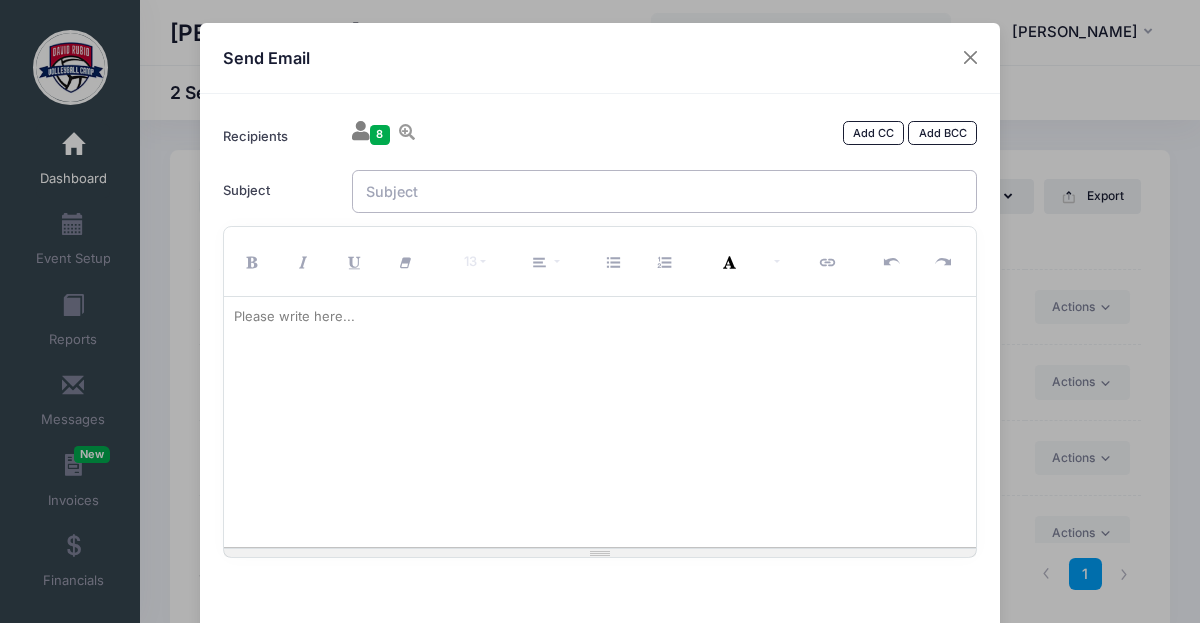 click on "Subject" at bounding box center (665, 191) 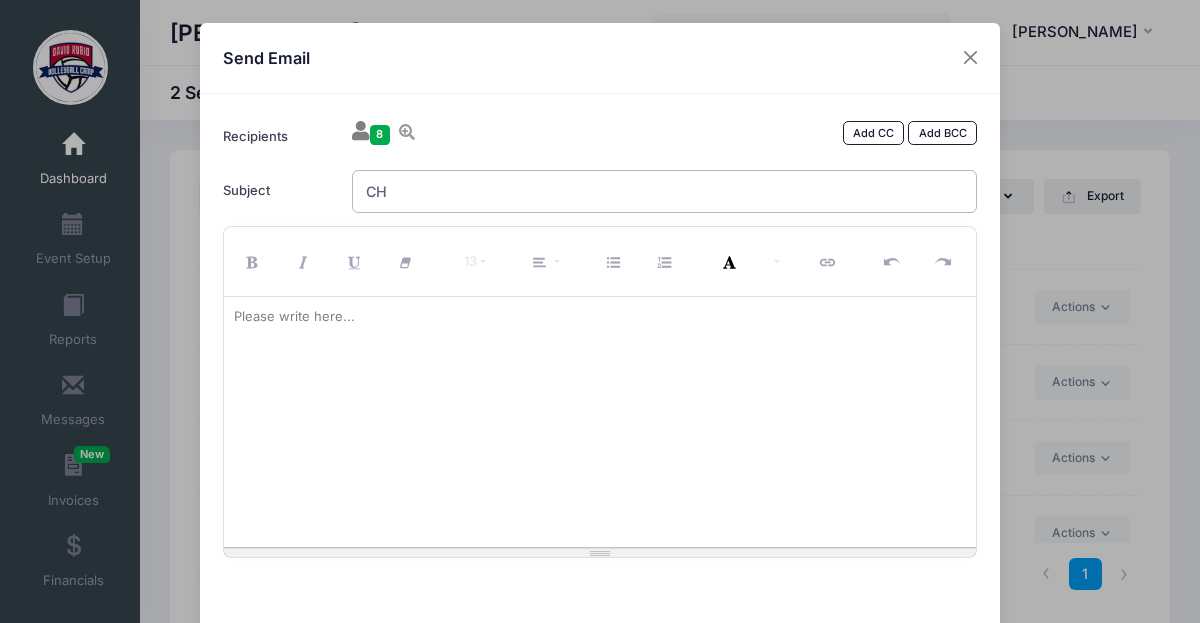 type on "C" 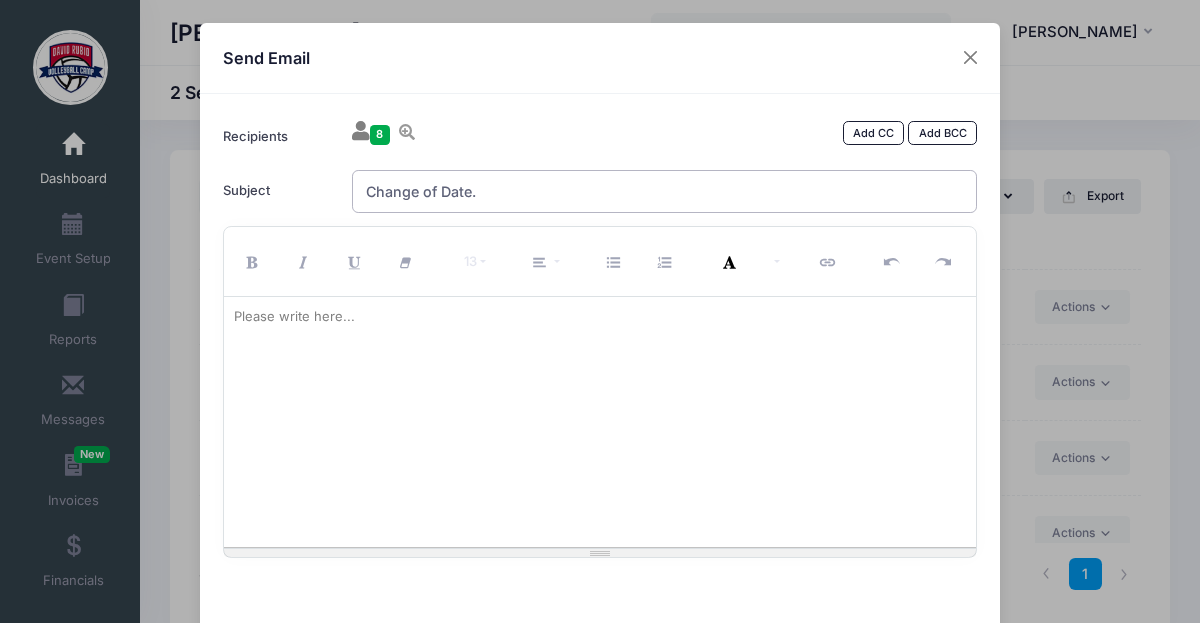 type on "Change of Date." 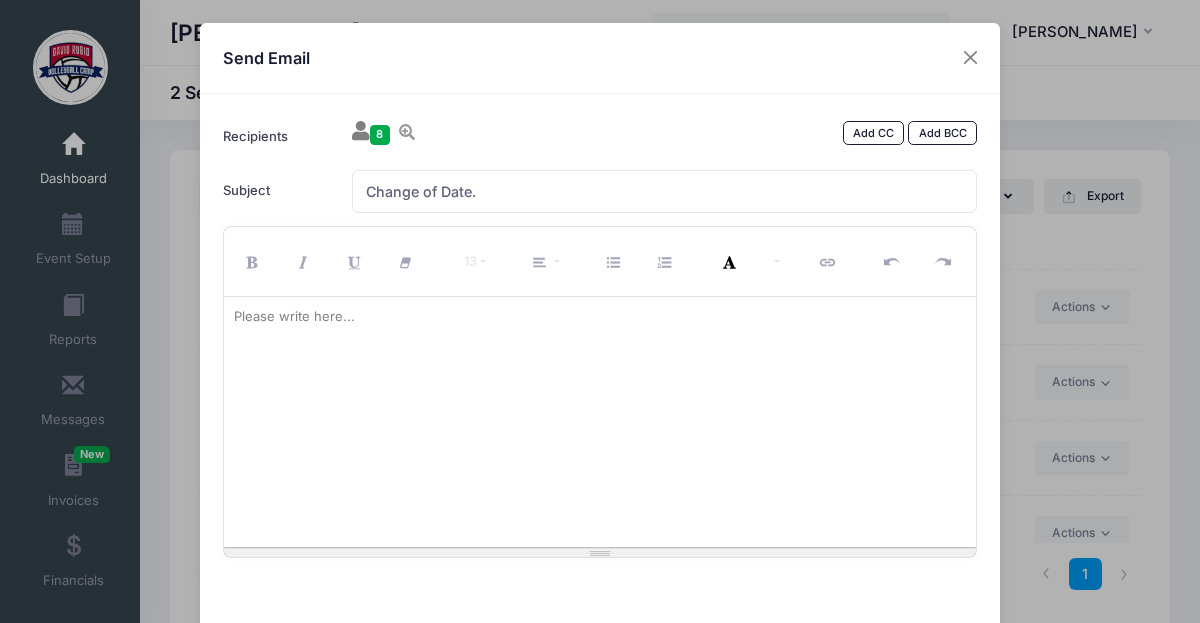 type 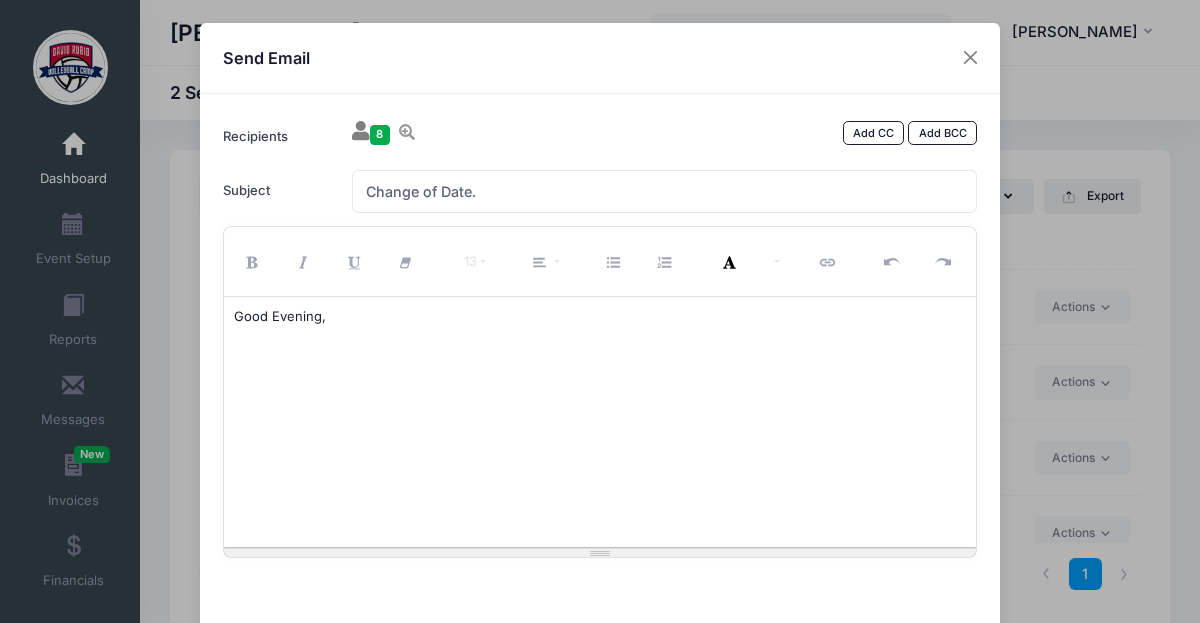click on "Good Evening," at bounding box center (600, 422) 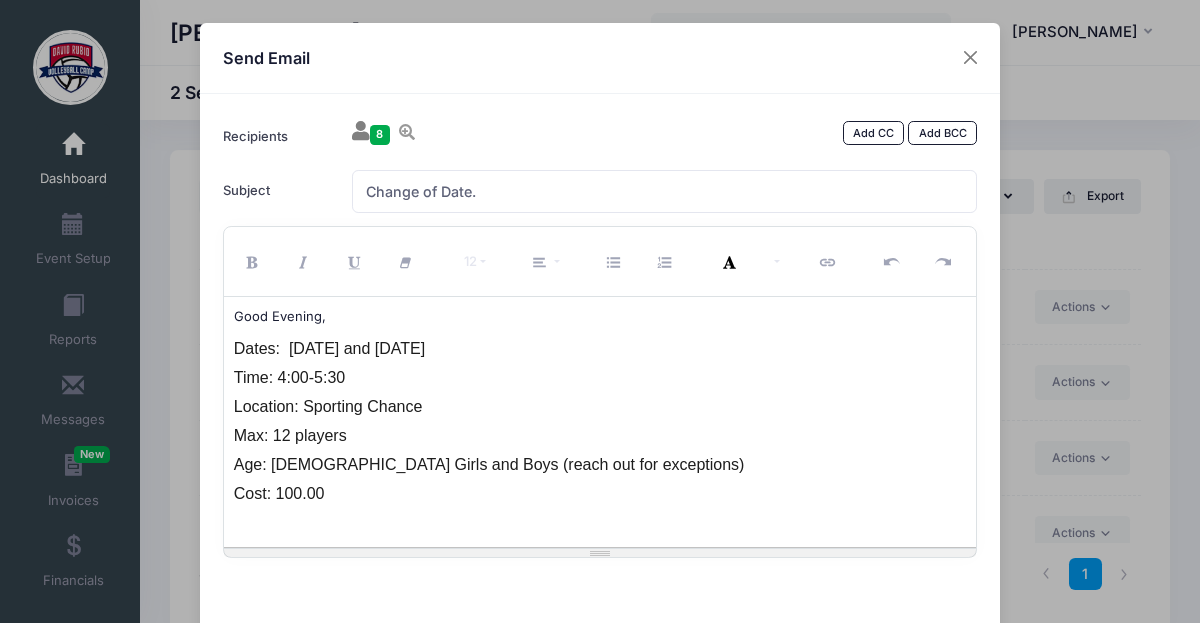 click on "Dates:  July 24 and 29" at bounding box center (600, 349) 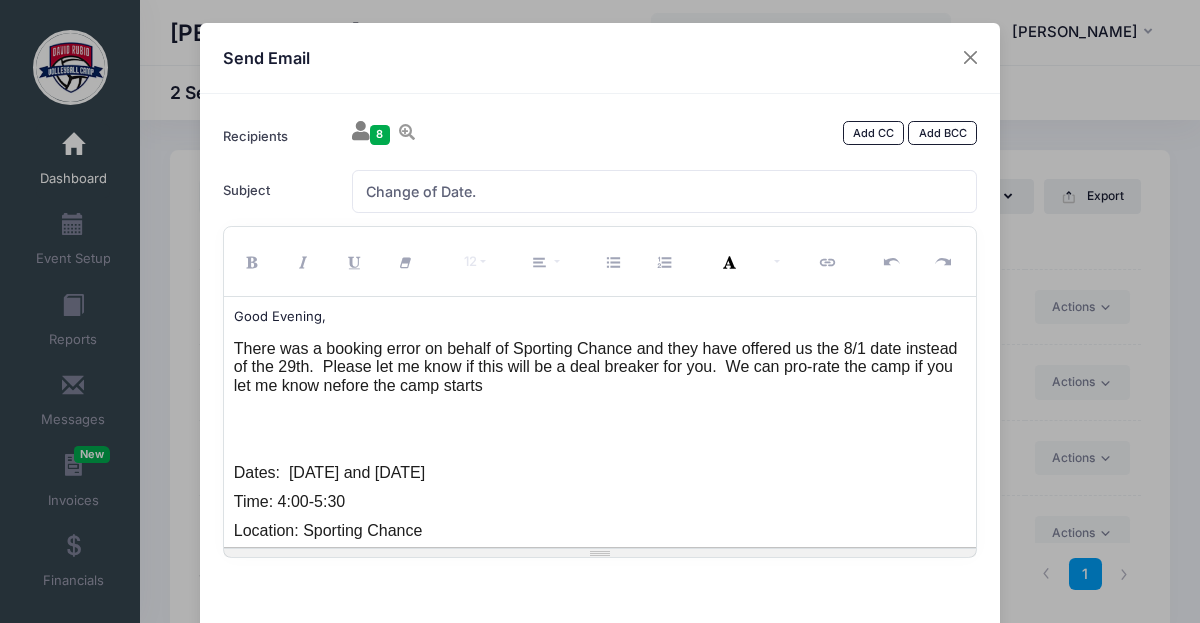 click on "There was a booking error on behalf of Sporting Chance and they have offered us the 8/1 date instead of the 29th.  Please let me know if this will be a deal breaker for you.  We can pro-rate the camp if you let me know nefore the camp starts" at bounding box center [600, 367] 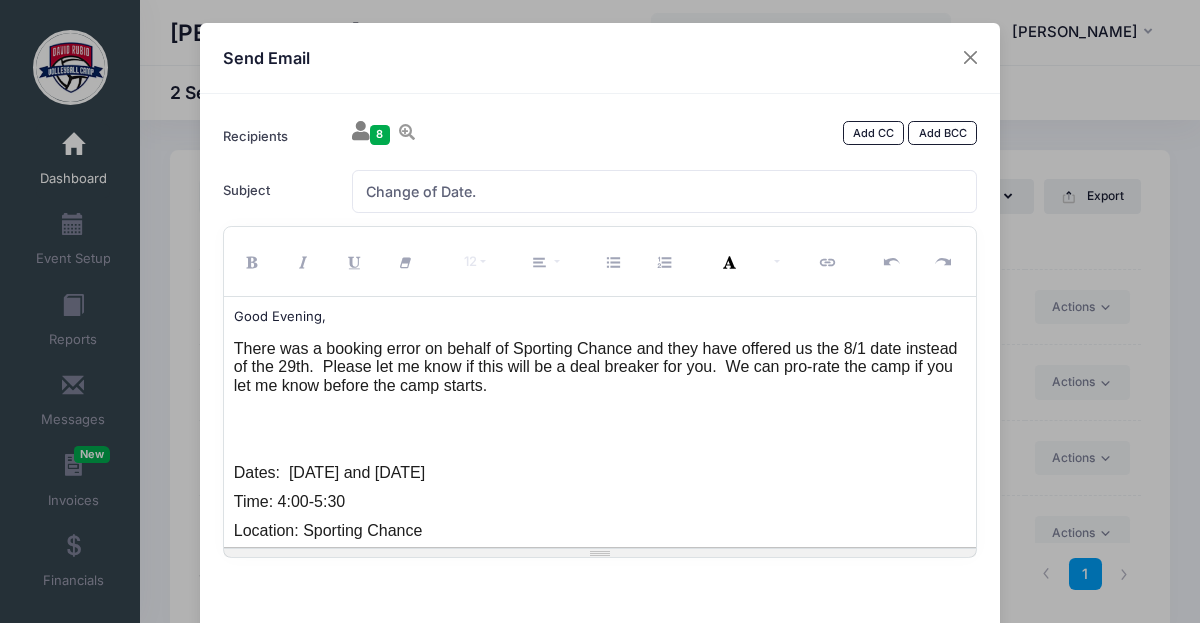 click on "There was a booking error on behalf of Sporting Chance and they have offered us the 8/1 date instead of the 29th.  Please let me know if this will be a deal breaker for you.  We can pro-rate the camp if you let me know before the camp starts." at bounding box center [600, 367] 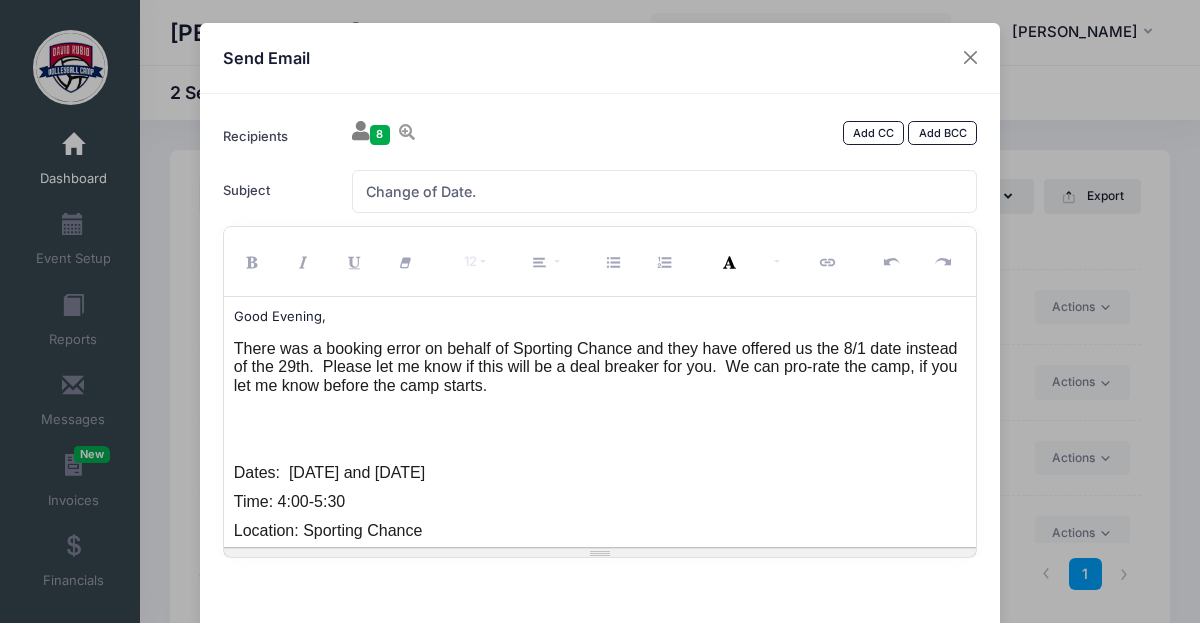 click on "There was a booking error on behalf of Sporting Chance and they have offered us the 8/1 date instead of the 29th.  Please let me know if this will be a deal breaker for you.  We can pro-rate the camp, if you let me know before the camp starts." at bounding box center (600, 367) 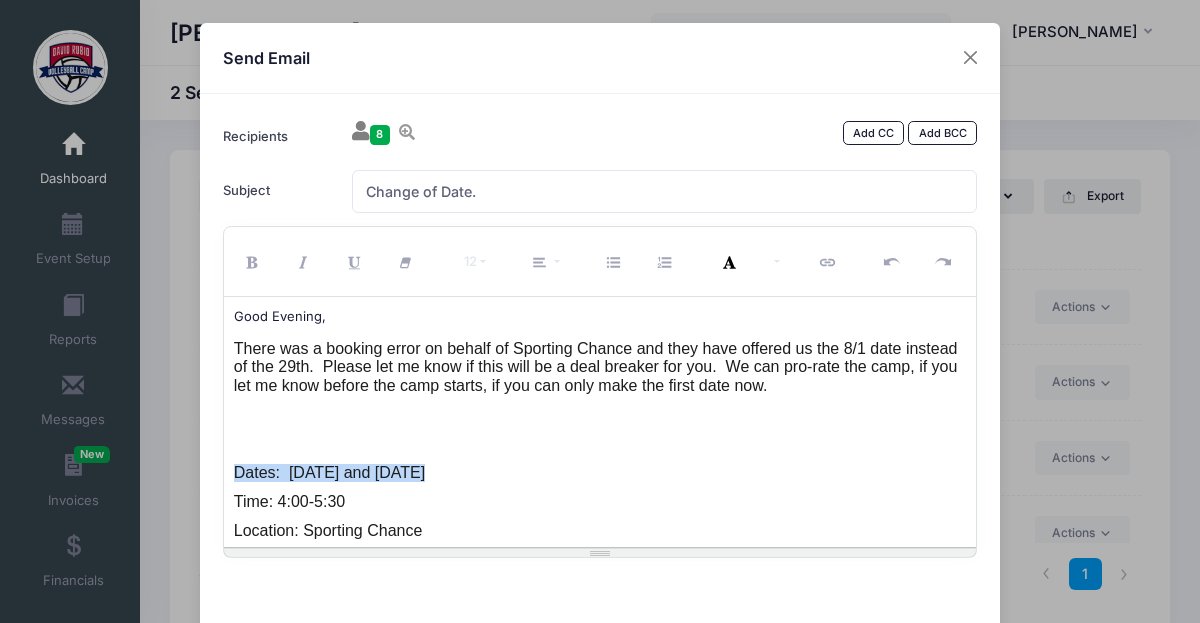 drag, startPoint x: 232, startPoint y: 470, endPoint x: 419, endPoint y: 473, distance: 187.02406 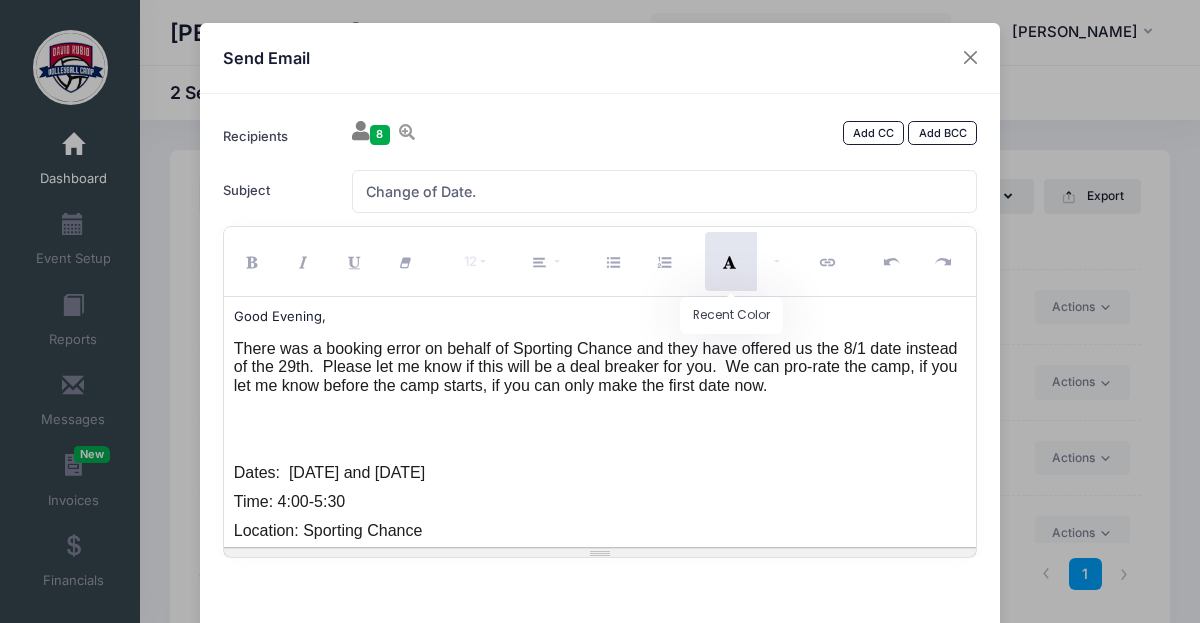 click at bounding box center (731, 261) 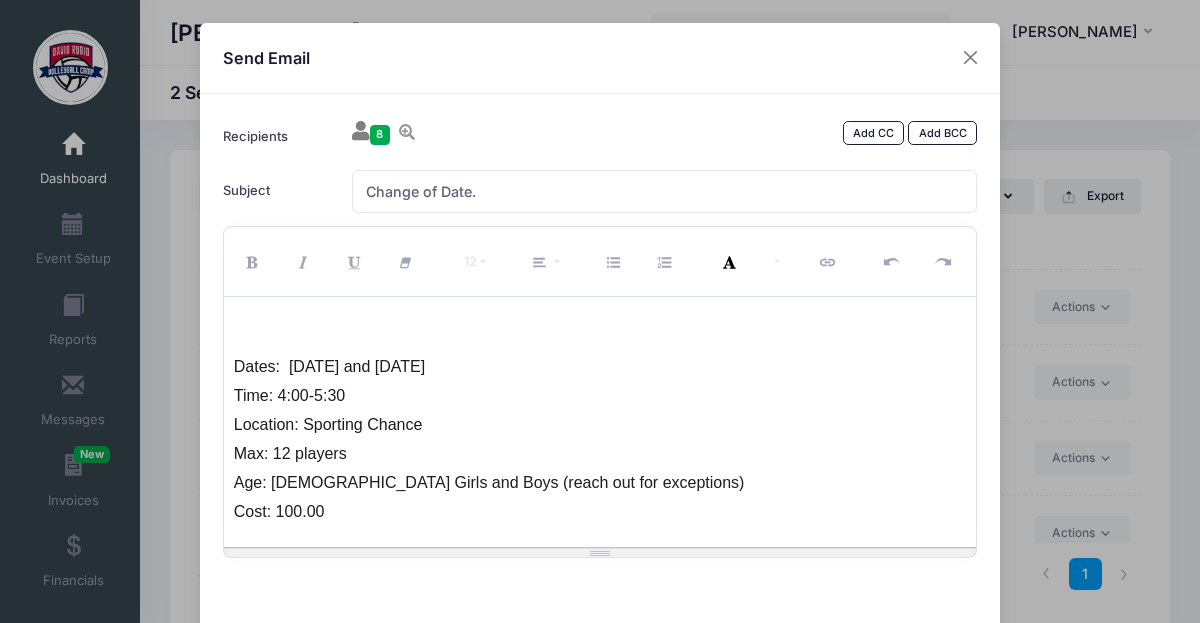 scroll, scrollTop: 130, scrollLeft: 0, axis: vertical 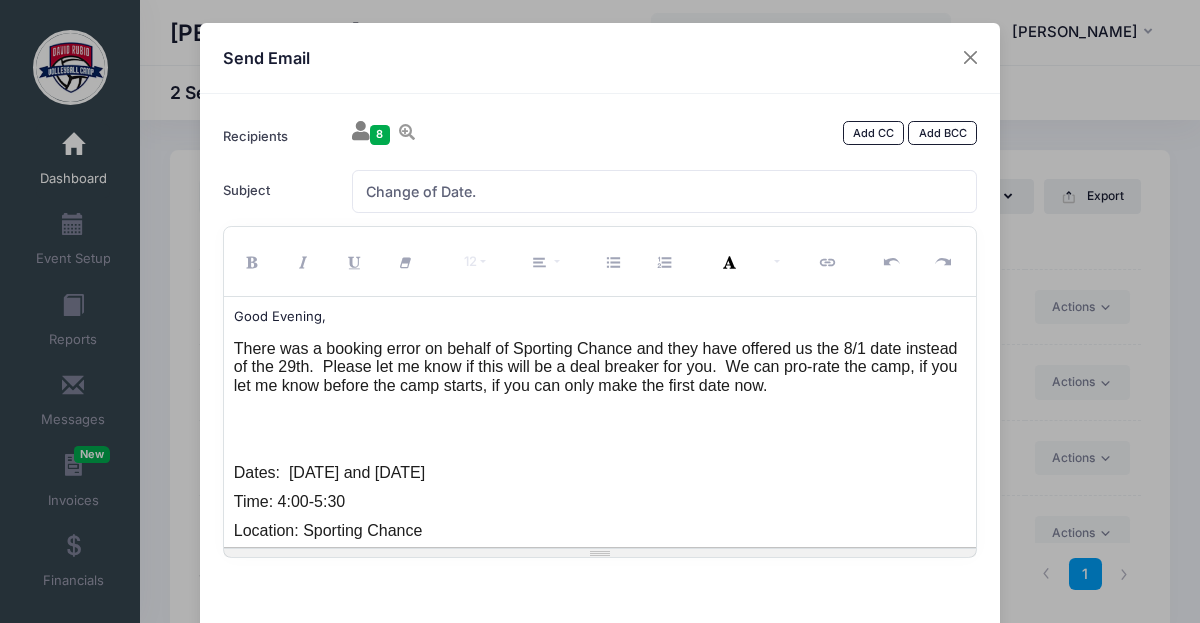 click on "Good Evening,  There was a booking error on behalf of Sporting Chance and they have offered us the 8/1 date instead of the 29th.  Please let me know if this will be a deal breaker for you.  We can pro-rate the camp, if you let me know before the camp starts, if you can only make the first date now.   Dates:  July 24 and Aug 1 Time: 4:00-5:30 Location: Sporting Chance Max: 12 players   Age: 11-16 Girls and Boys (reach out for exceptions) Cost: 100.00" at bounding box center (600, 422) 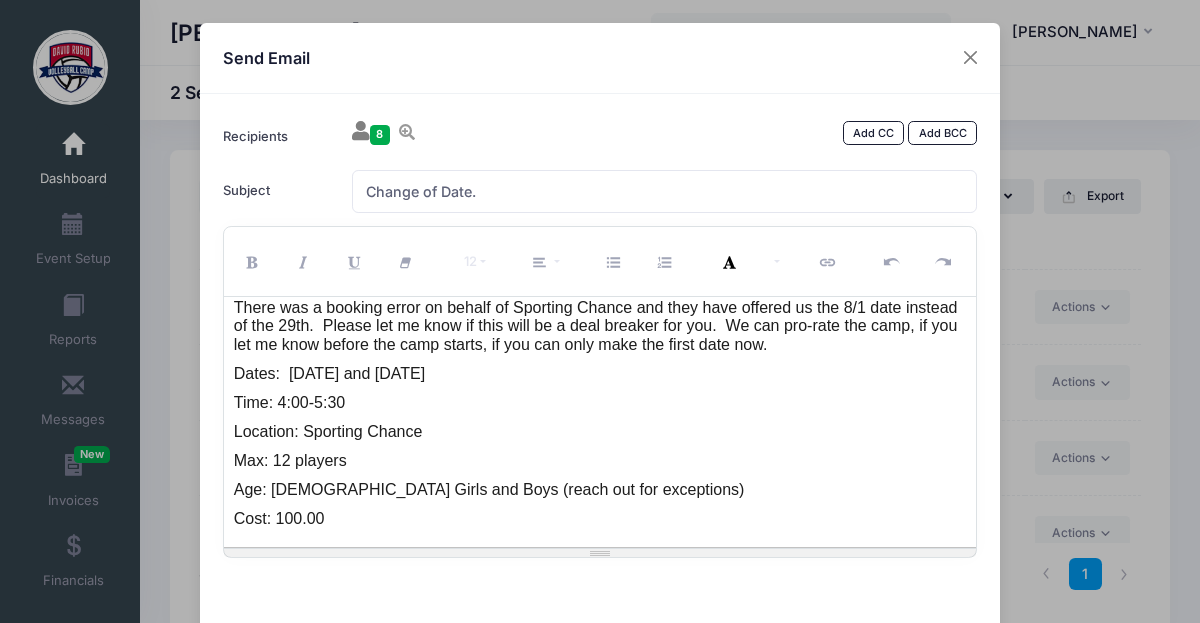 scroll, scrollTop: 71, scrollLeft: 0, axis: vertical 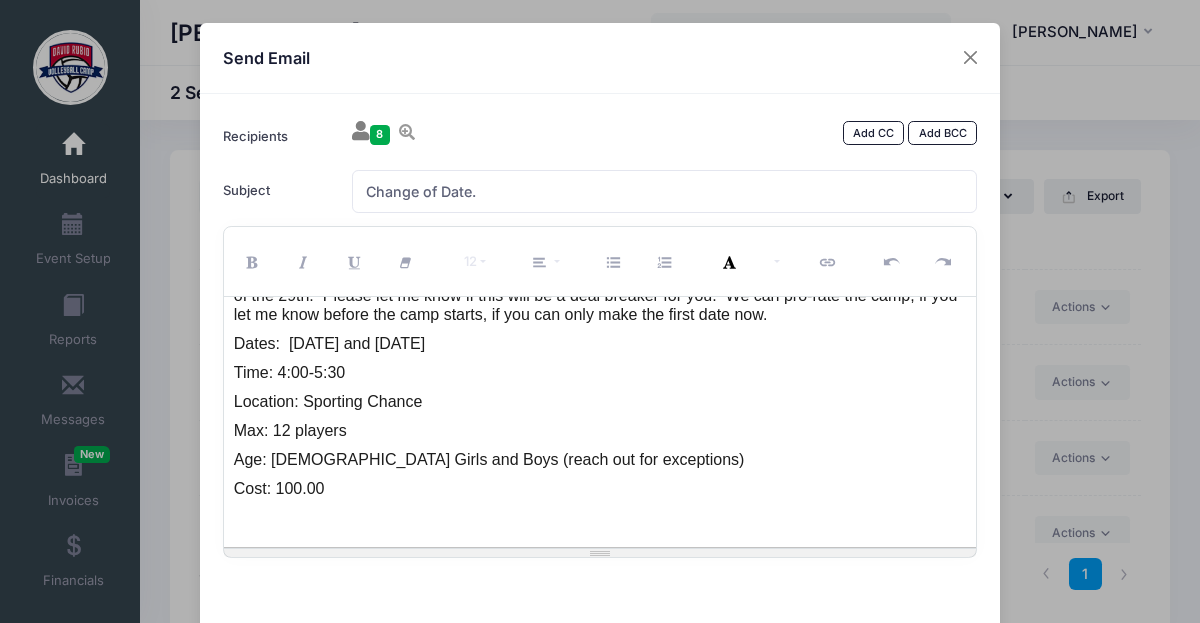 click on "Good Evening,  There was a booking error on behalf of Sporting Chance and they have offered us the 8/1 date instead of the 29th.  Please let me know if this will be a deal breaker for you.  We can pro-rate the camp, if you let me know before the camp starts, if you can only make the first date now.   Dates:  July 24 and Aug 1 Time: 4:00-5:30 Location: Sporting Chance Max: 12 players   Age: 11-16 Girls and Boys (reach out for exceptions) Cost: 100.00" at bounding box center [600, 422] 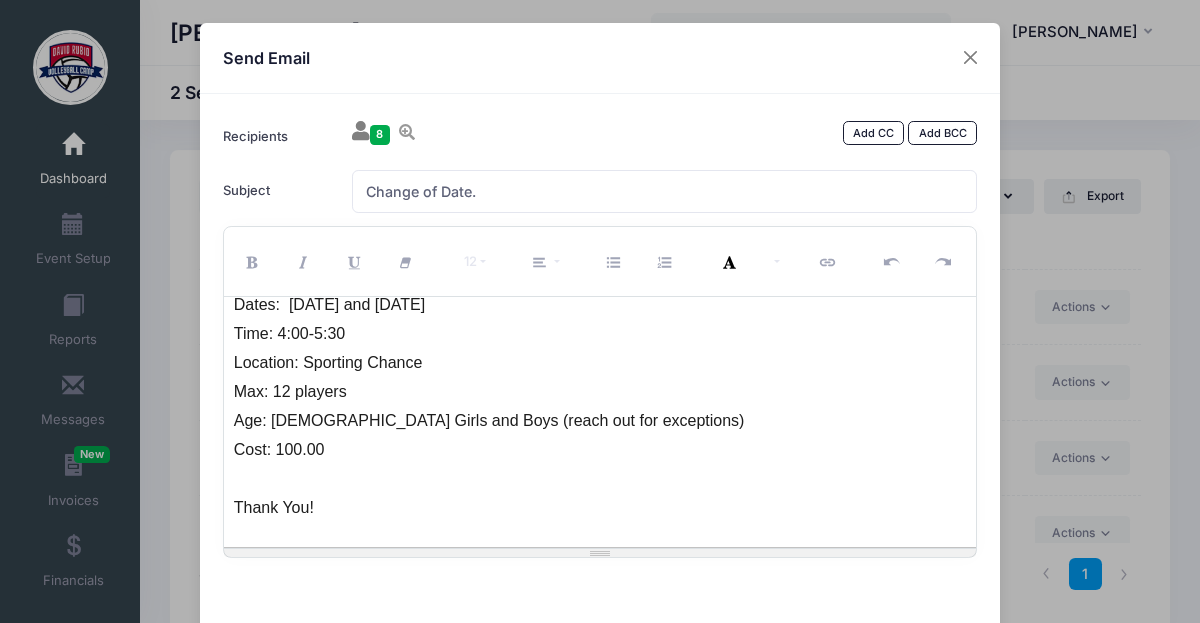 scroll, scrollTop: 140, scrollLeft: 0, axis: vertical 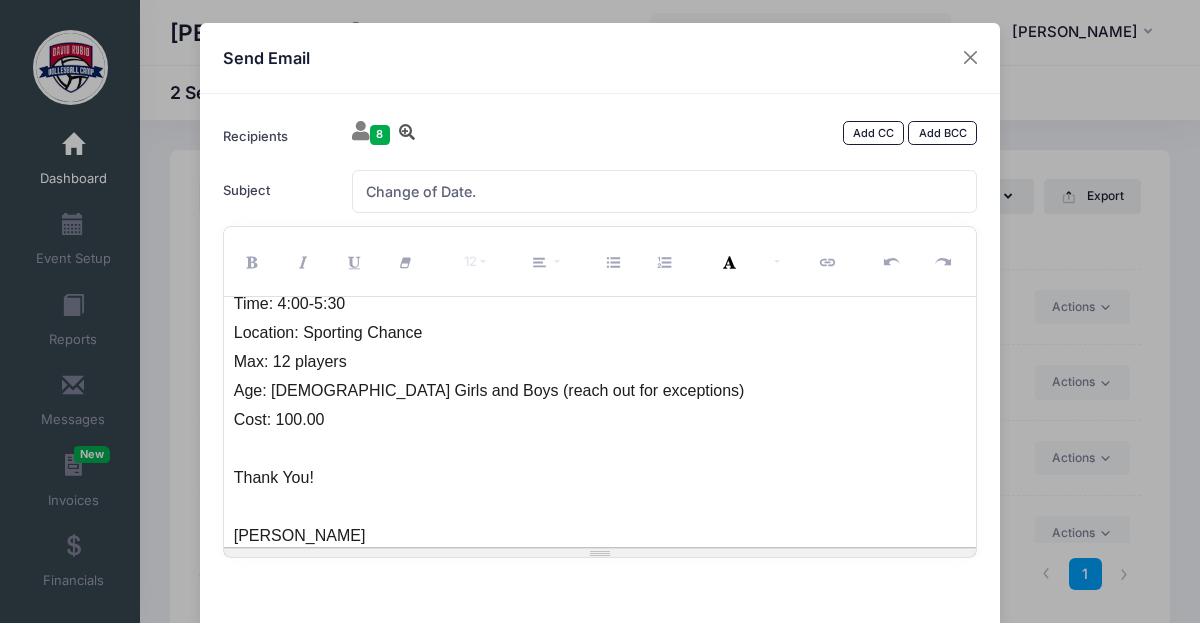 click at bounding box center (407, 132) 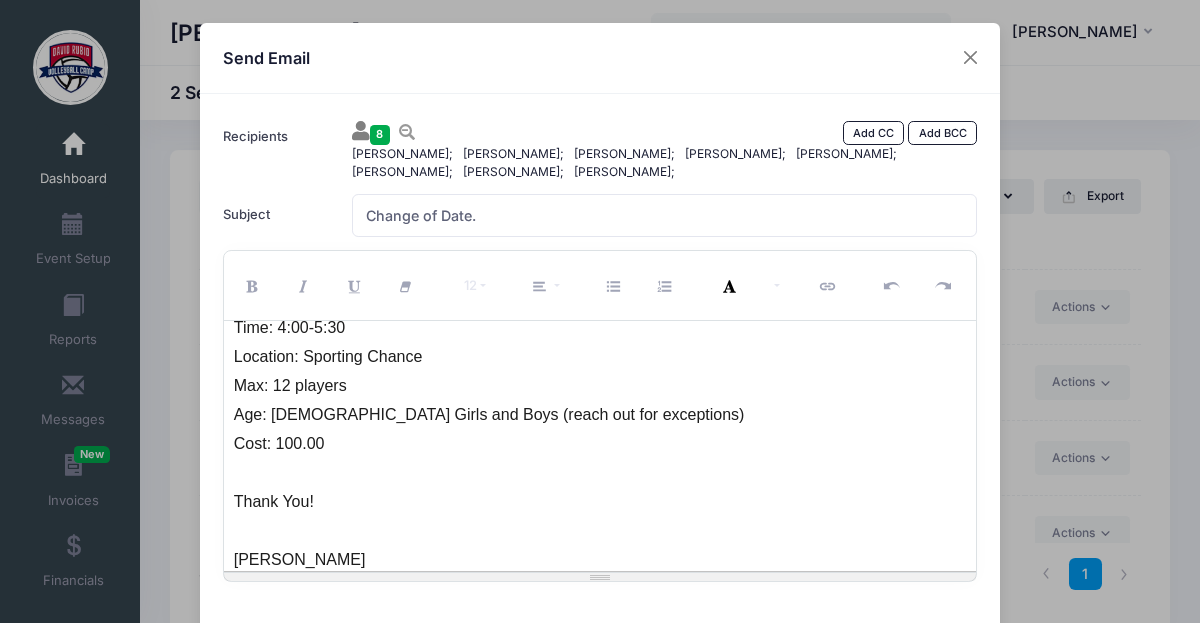 click on "Gaxiola, Francisca;   Gaxiola, Gabriela;   Gaxiola, Gianna;   Gaxiola, Lianna;   Irwin, Alexandra;   Jenks, Rocky;   Jessup, Avin;   Repp, Ramona;" at bounding box center [664, 163] 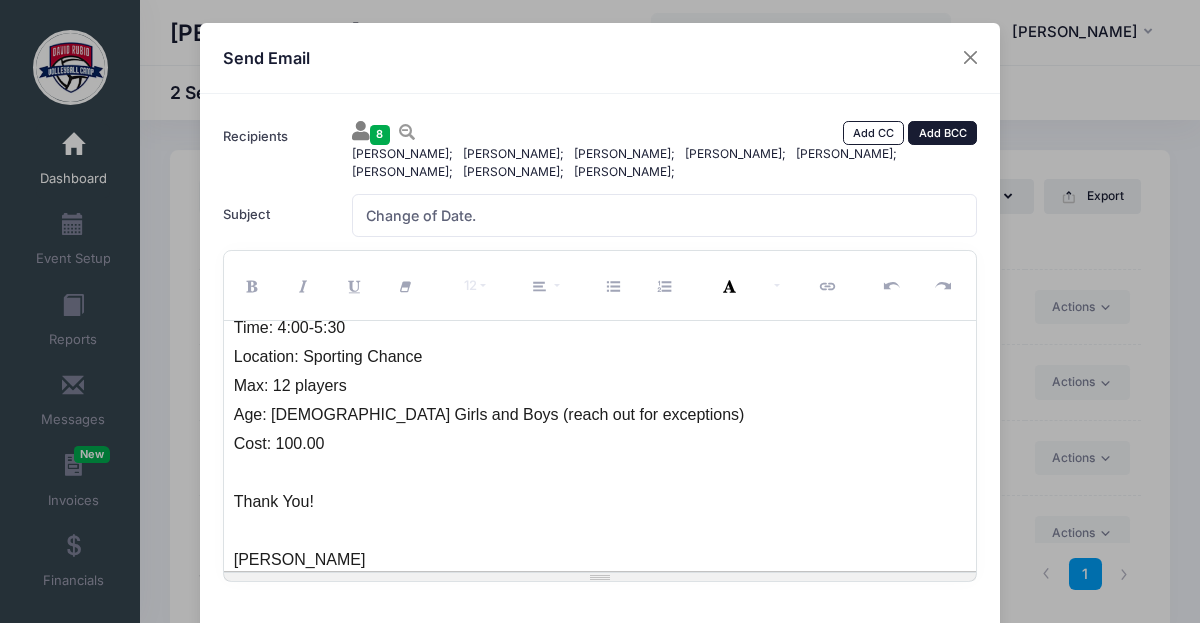 click on "Add BCC" at bounding box center [942, 133] 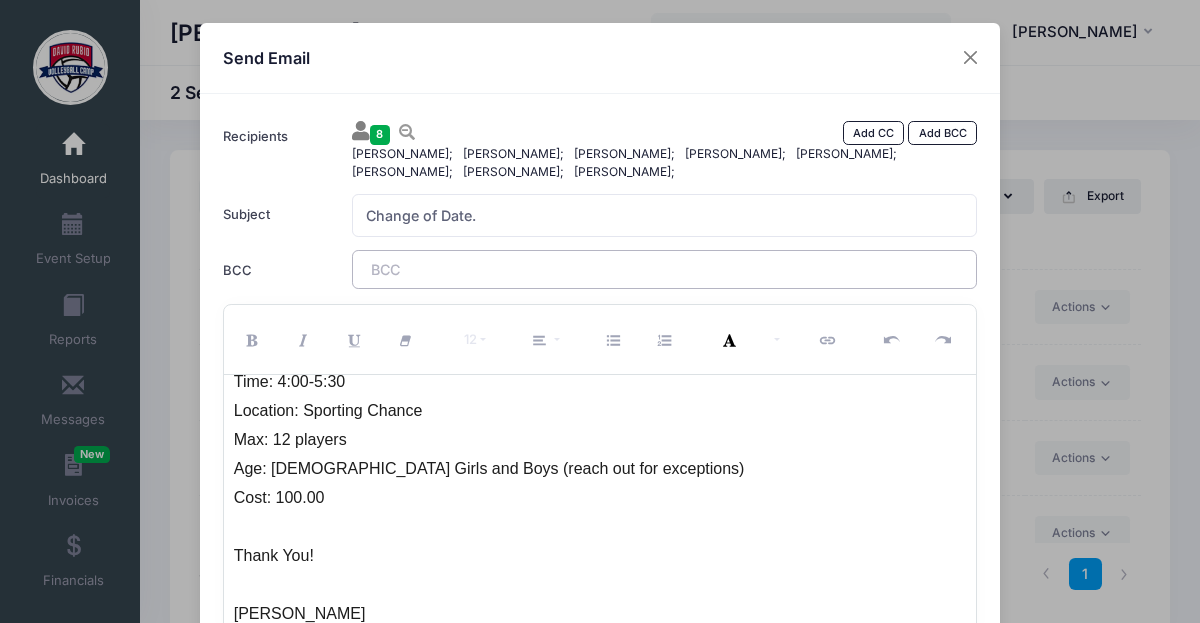 click on "​" at bounding box center [665, 269] 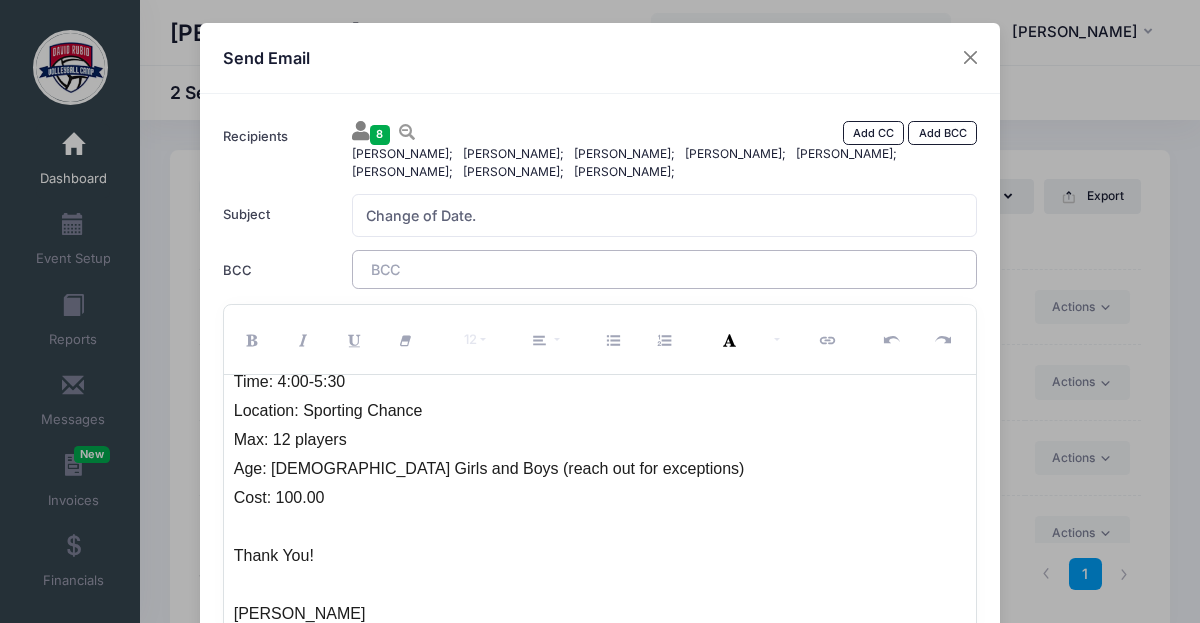 type 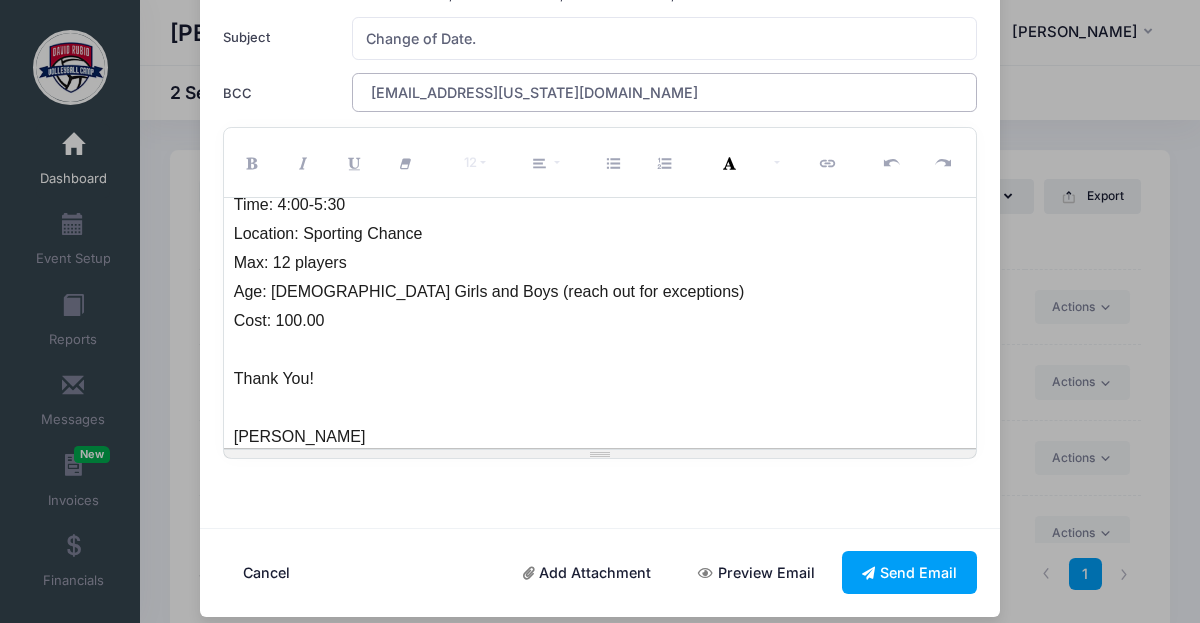 scroll, scrollTop: 192, scrollLeft: 0, axis: vertical 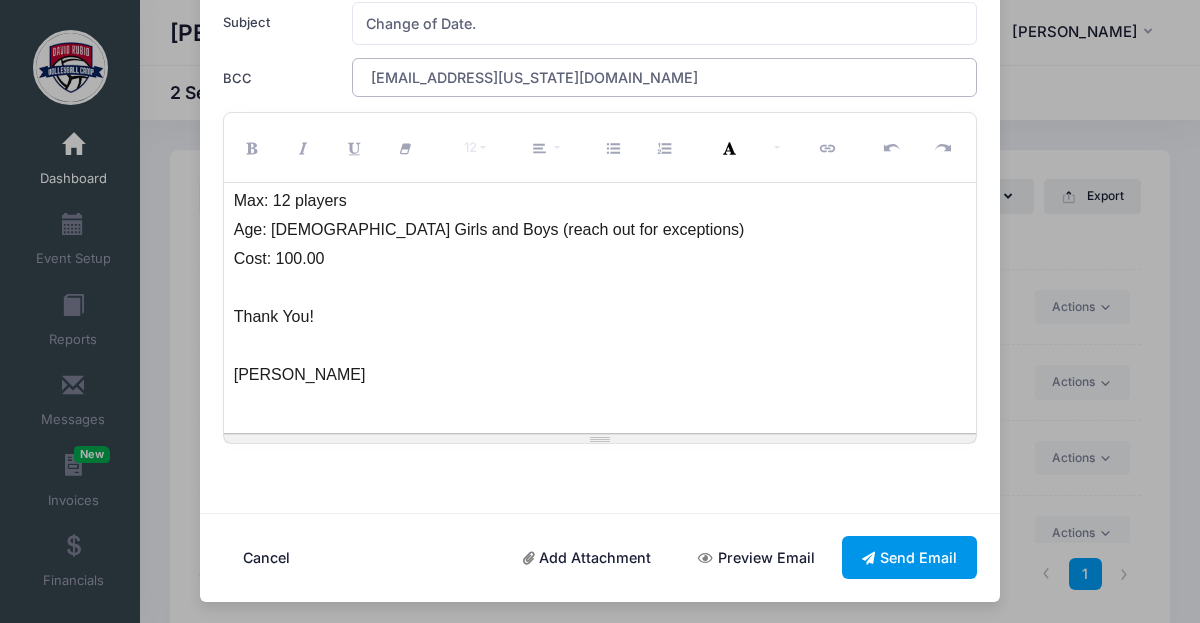 click on "Send Email" at bounding box center (910, 557) 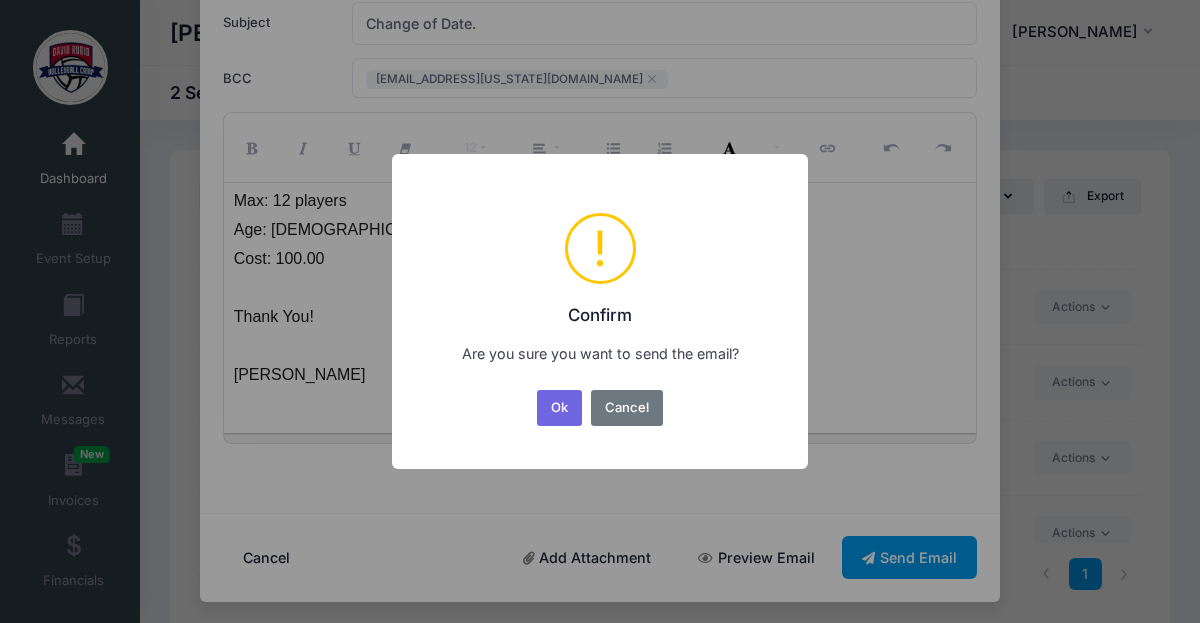scroll, scrollTop: 0, scrollLeft: 0, axis: both 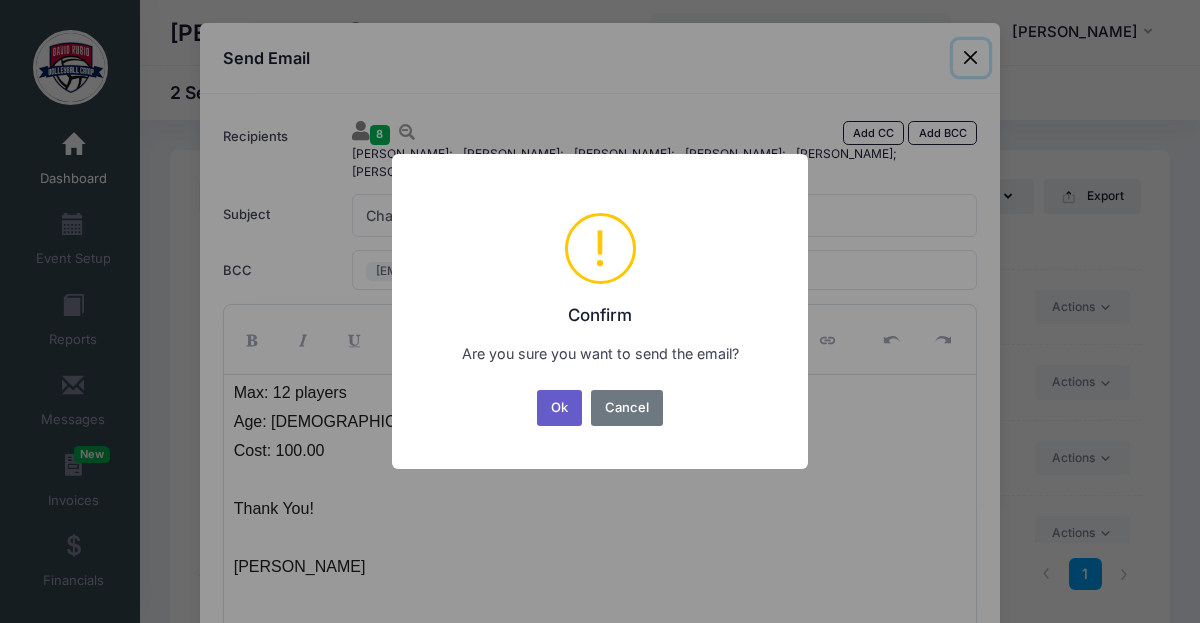 click on "Ok" at bounding box center (560, 408) 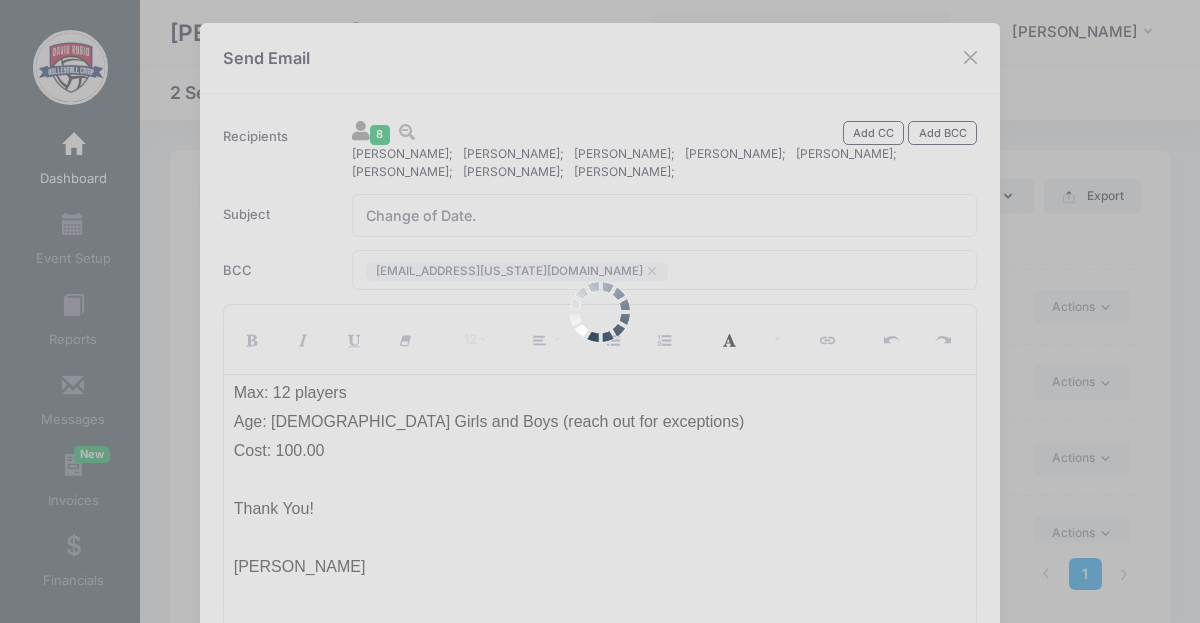 scroll, scrollTop: 192, scrollLeft: 0, axis: vertical 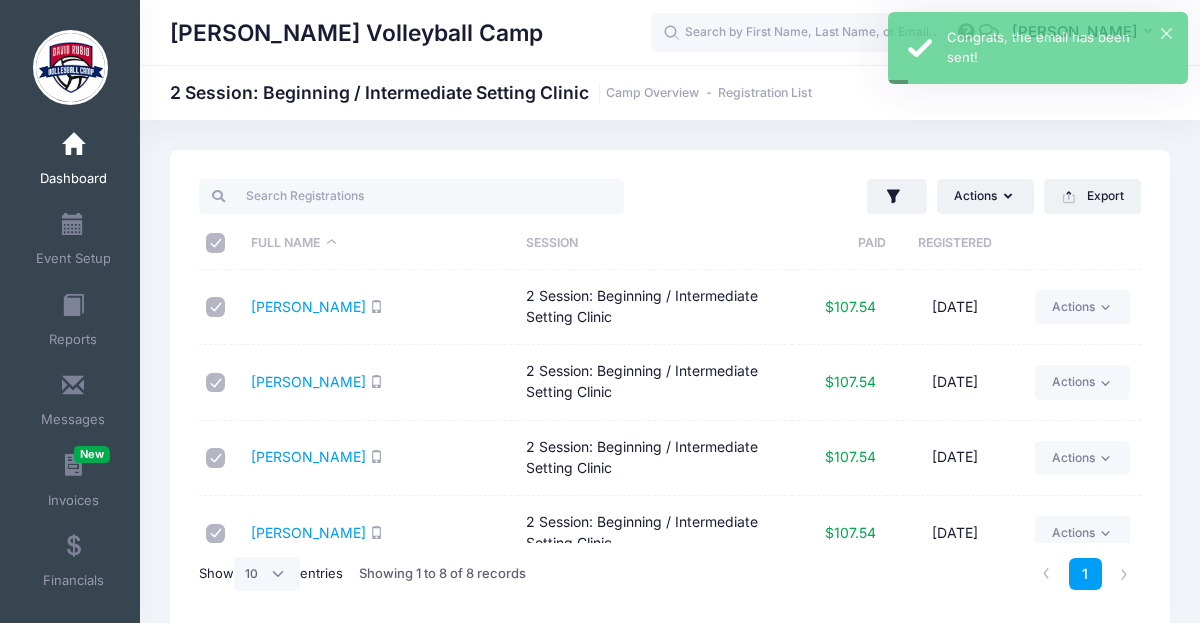 click at bounding box center [216, 243] 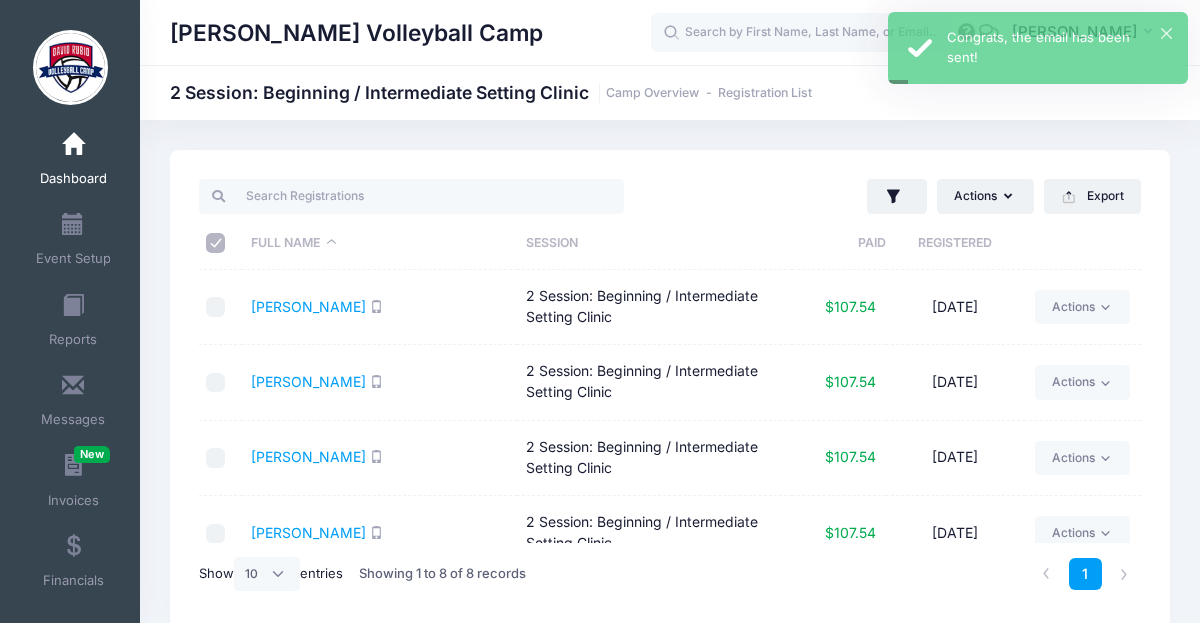 checkbox on "false" 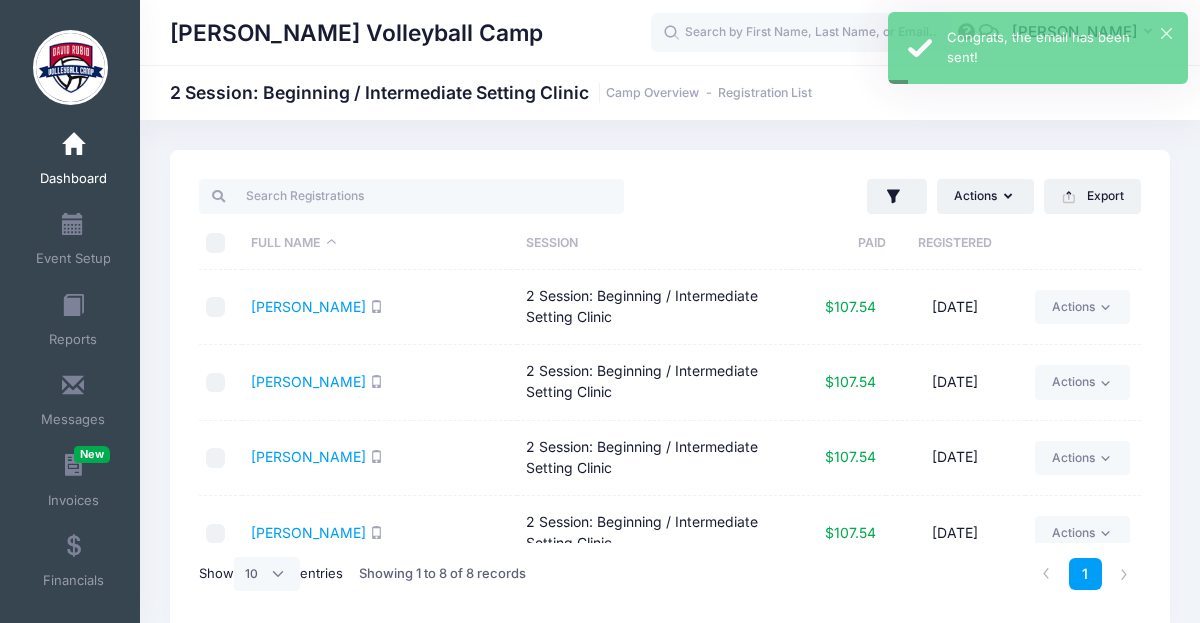 checkbox on "false" 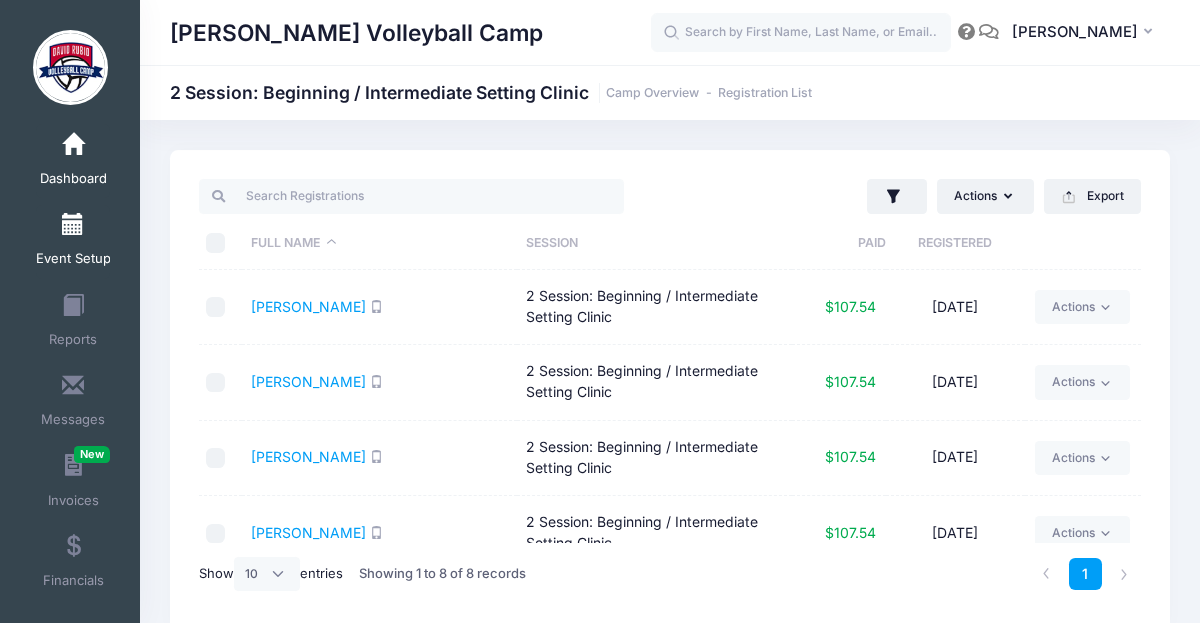 click at bounding box center (73, 225) 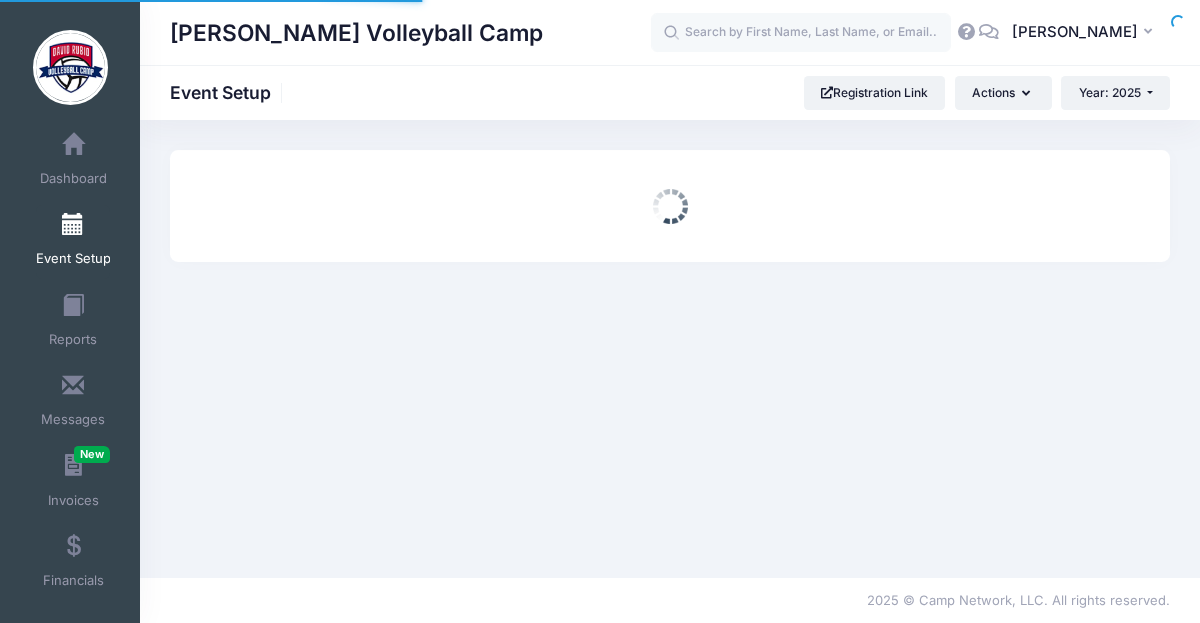 scroll, scrollTop: 0, scrollLeft: 0, axis: both 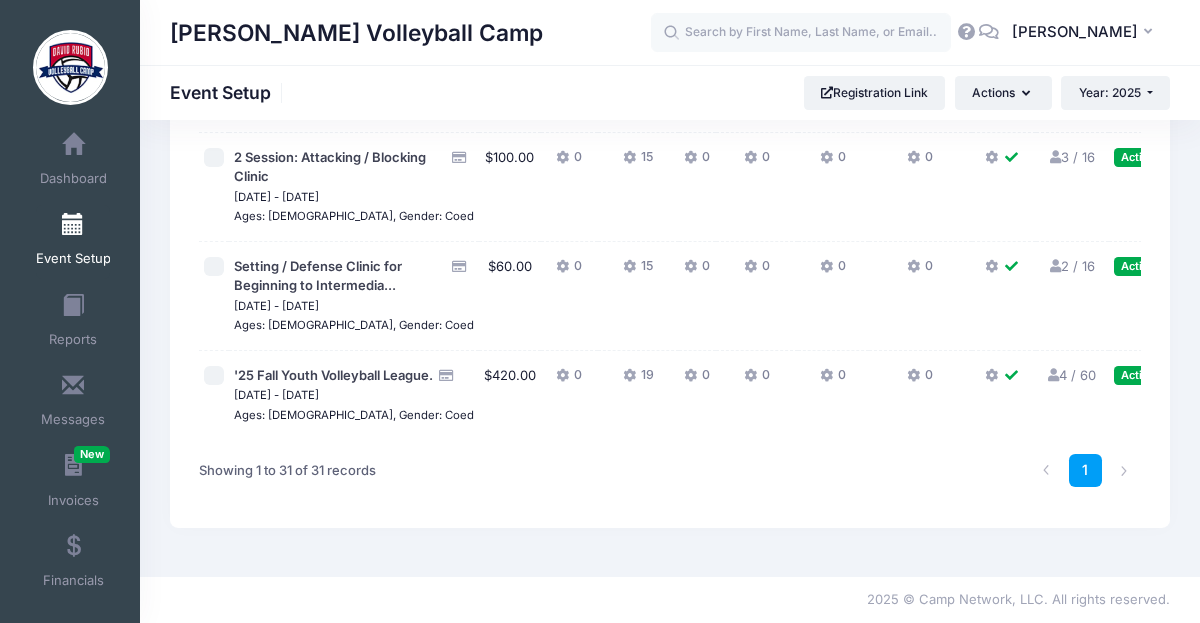 click on "Action" at bounding box center (1199, -58) 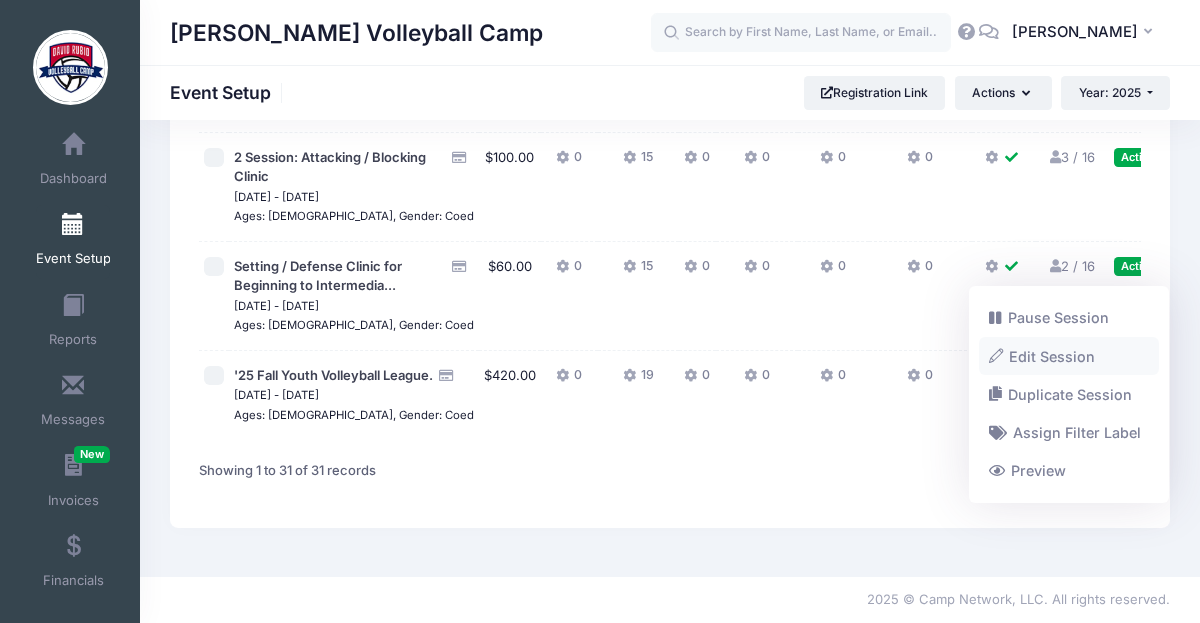 click on "Edit Session" at bounding box center [1069, 356] 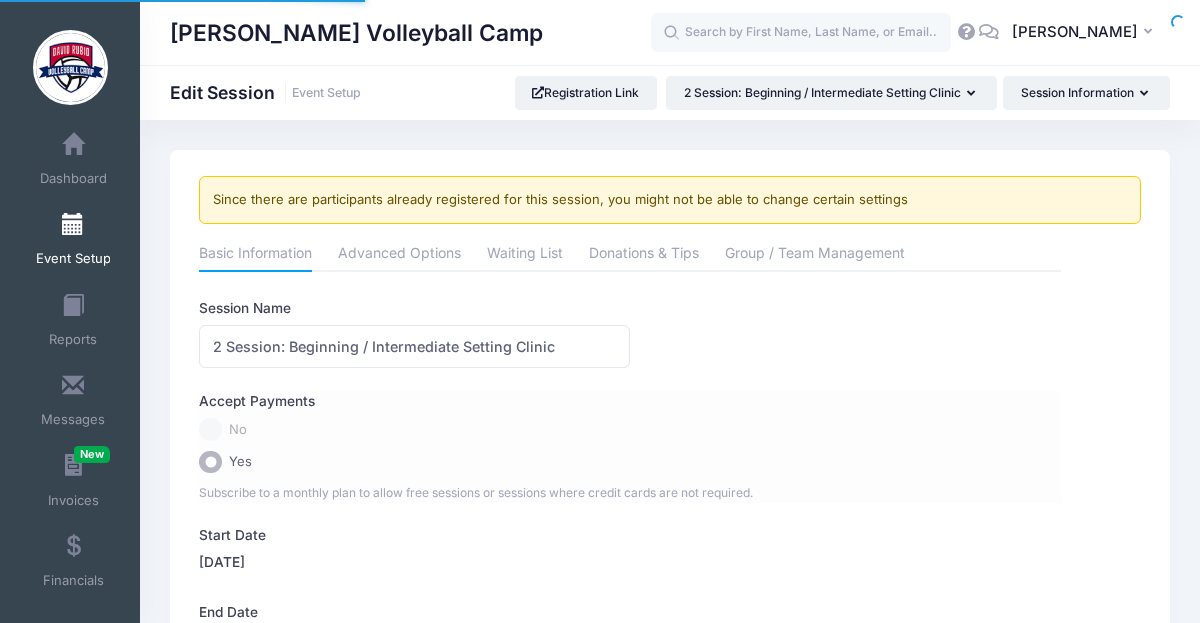 scroll, scrollTop: 0, scrollLeft: 0, axis: both 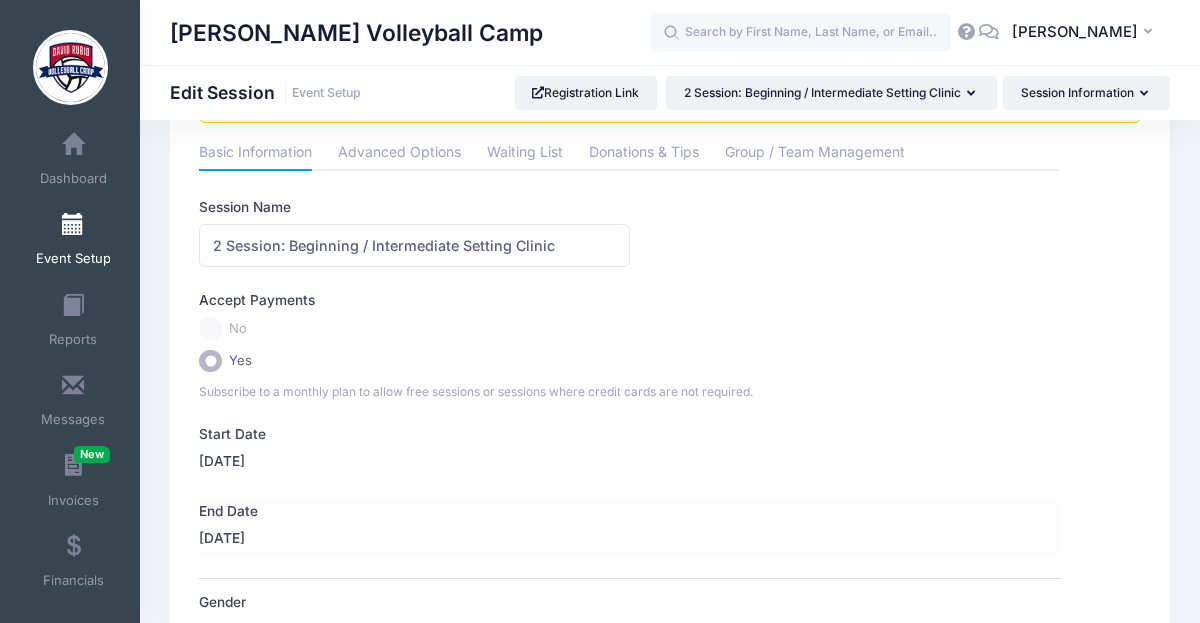 click on "End Date" at bounding box center (414, 511) 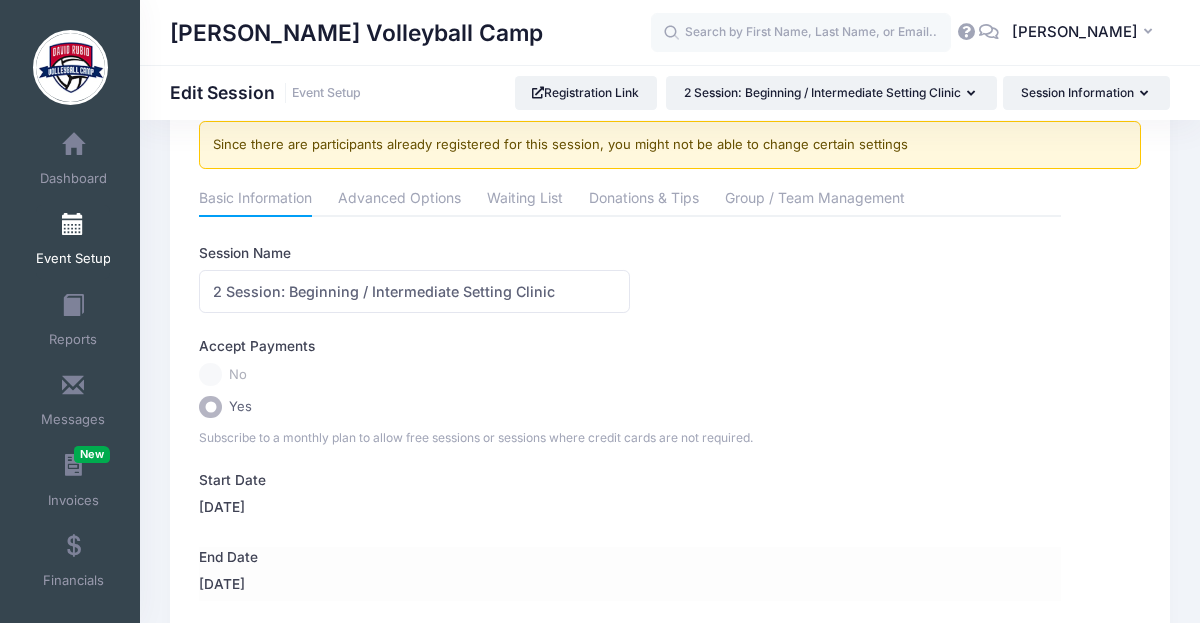 scroll, scrollTop: 0, scrollLeft: 0, axis: both 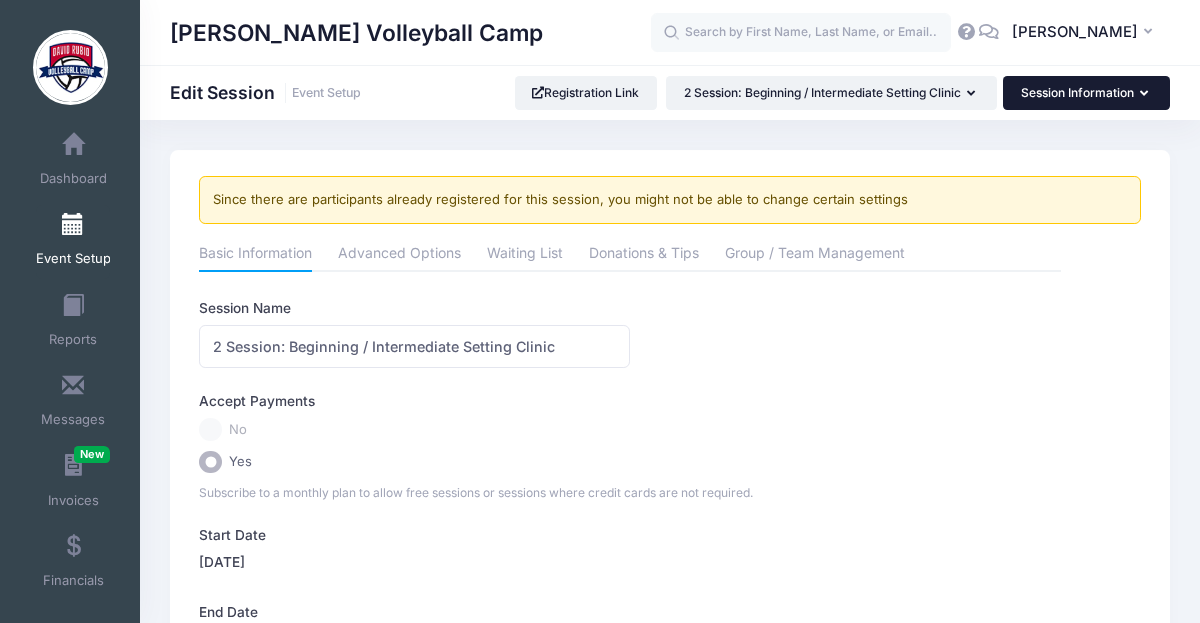 click on "Session Information" at bounding box center [1086, 93] 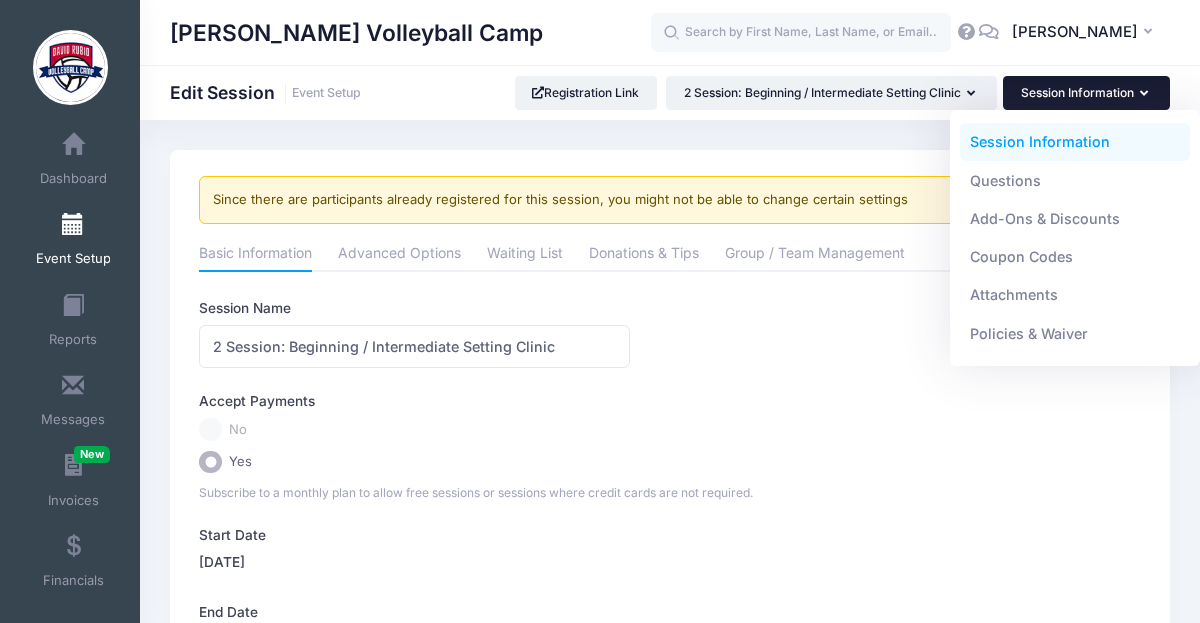click on "Session Information" at bounding box center (1075, 142) 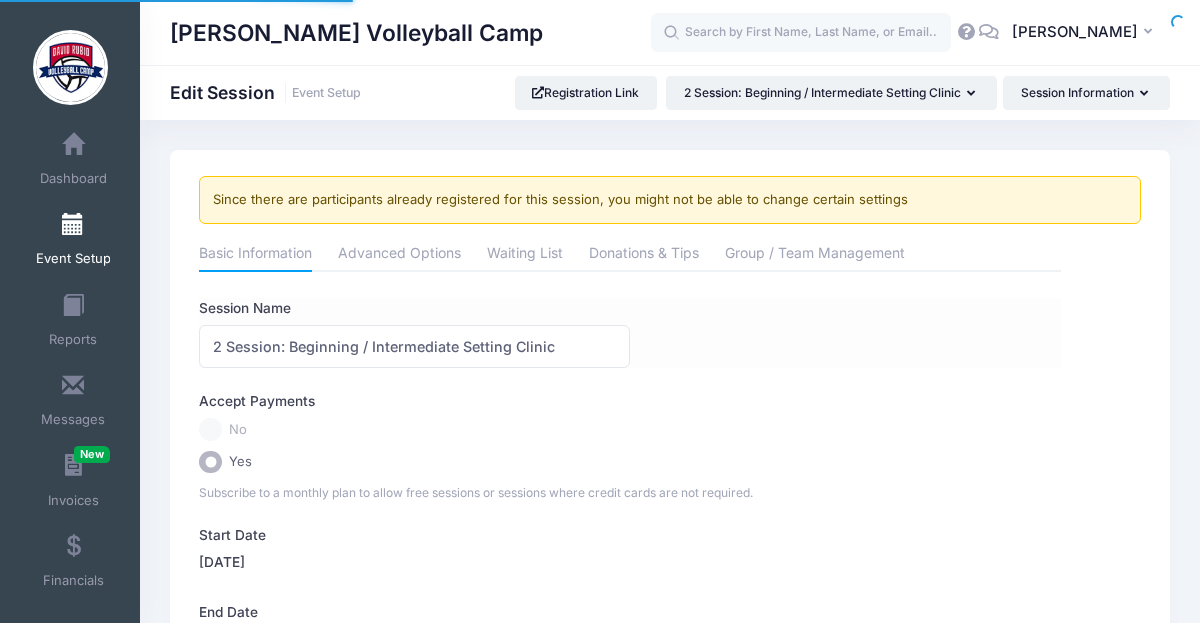 scroll, scrollTop: 0, scrollLeft: 0, axis: both 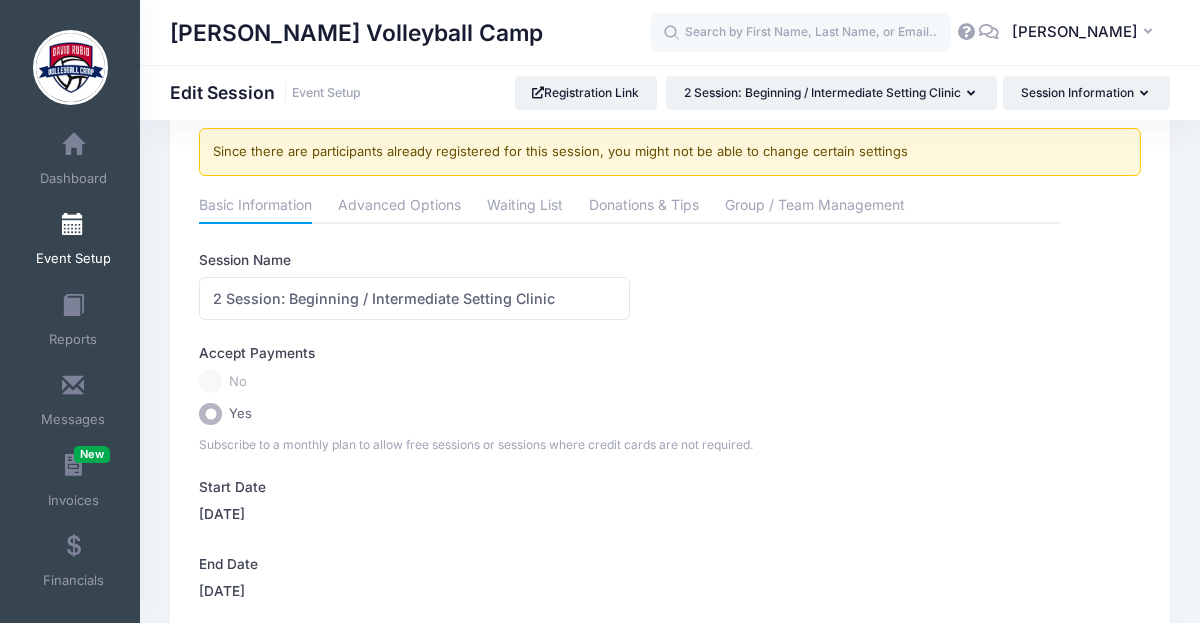 click at bounding box center (73, 225) 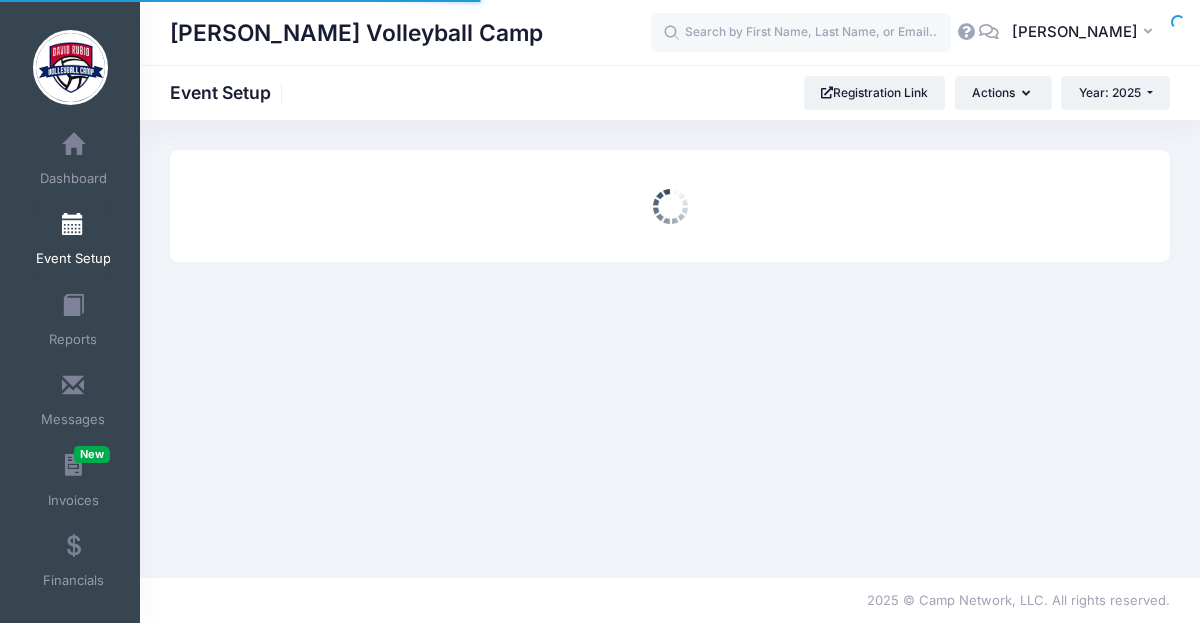 scroll, scrollTop: 0, scrollLeft: 0, axis: both 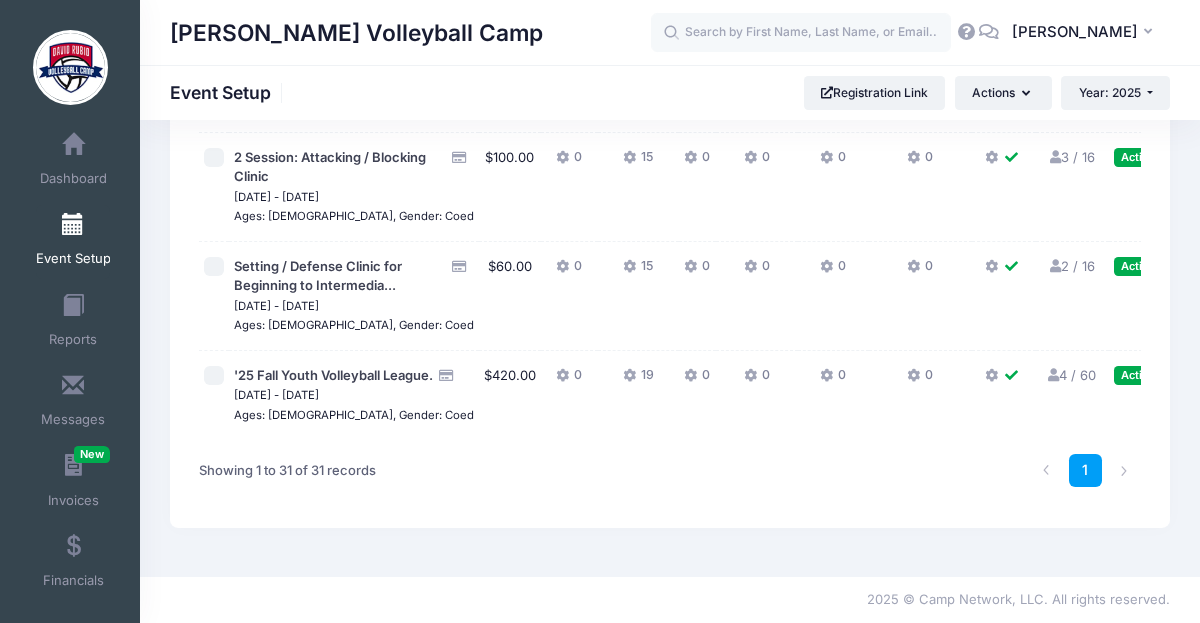 click on "... Action" at bounding box center [1207, -58] 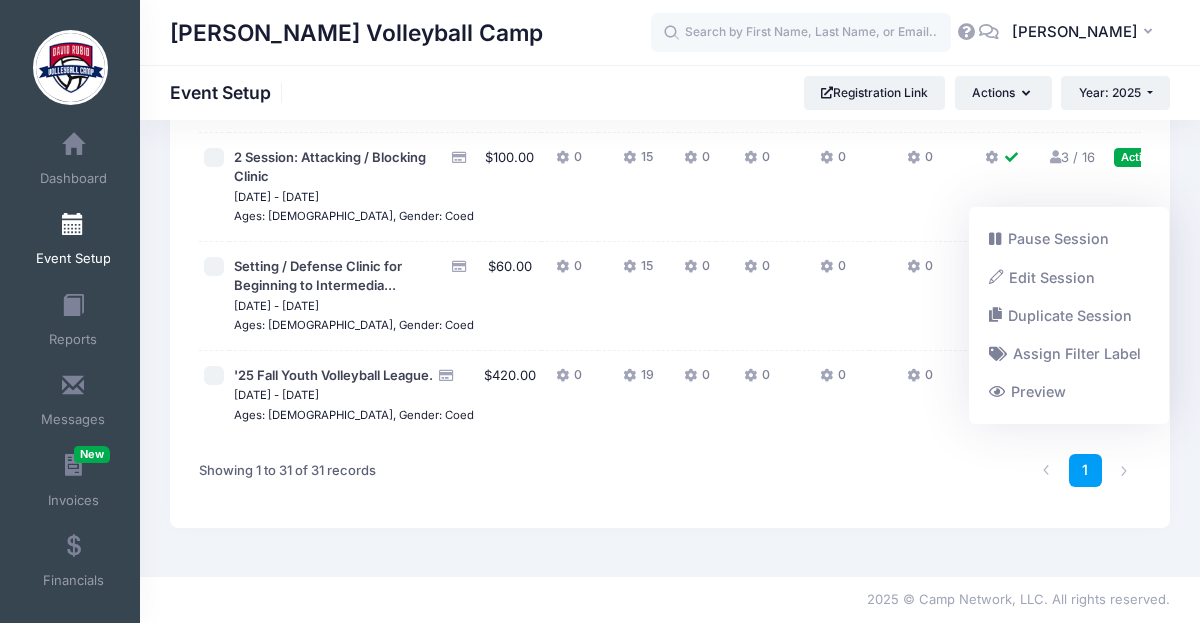 click on "Resume Session
Pause Session
Edit Session
Duplicate Session
Assign Filter Label
Preview" at bounding box center (1069, 316) 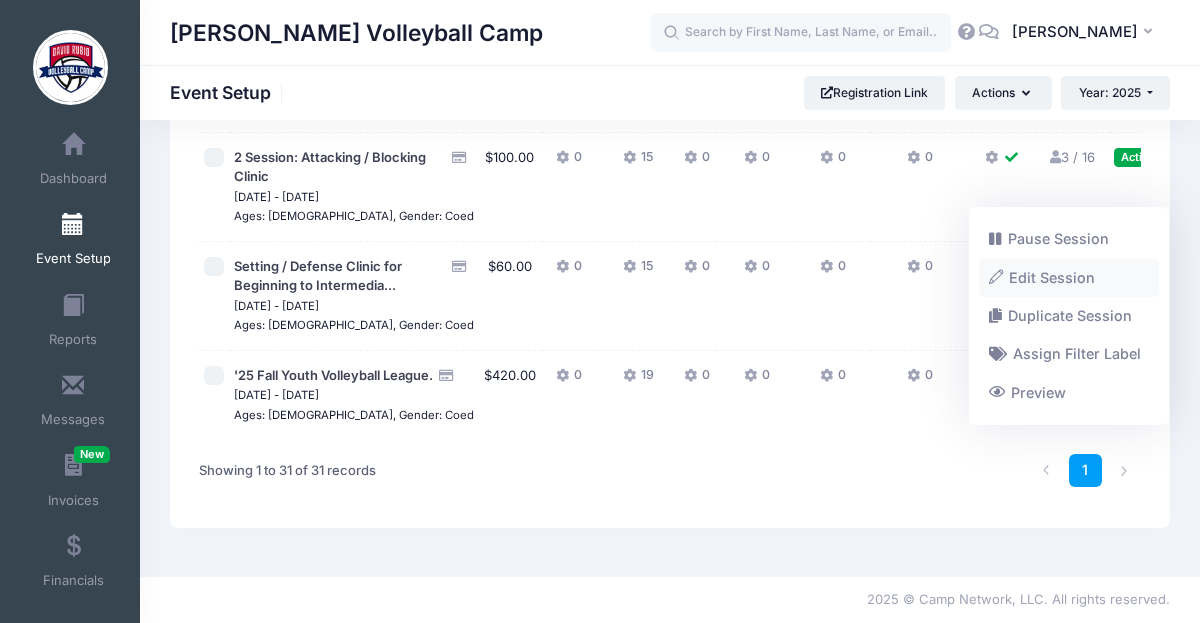 click on "Edit Session" at bounding box center (1069, 277) 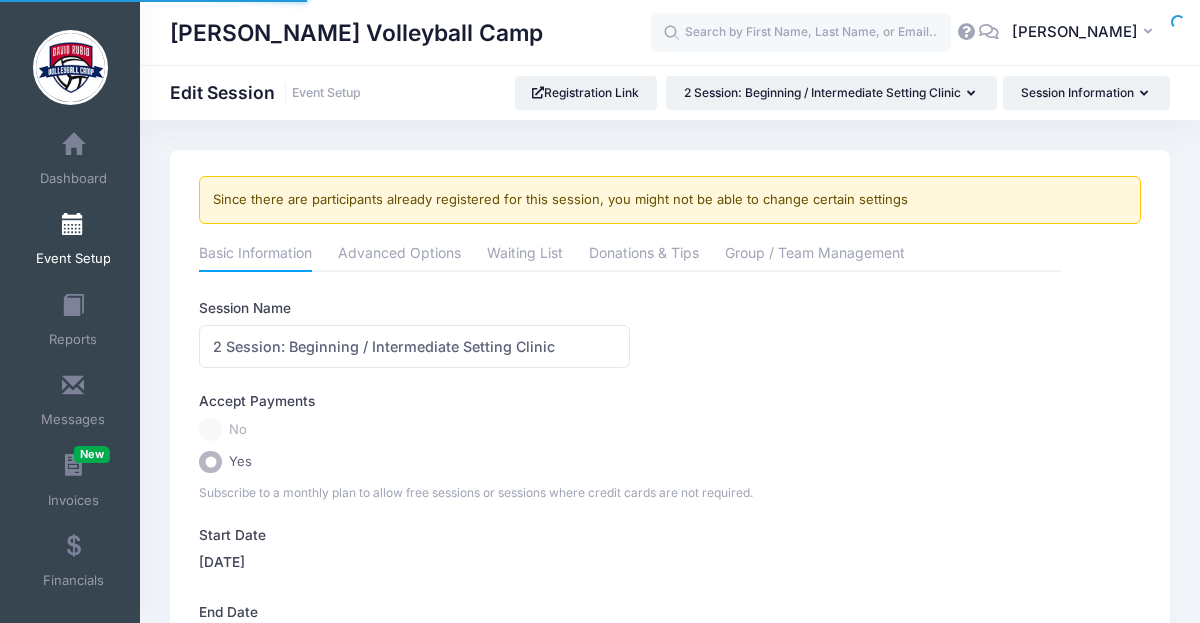 scroll, scrollTop: 0, scrollLeft: 0, axis: both 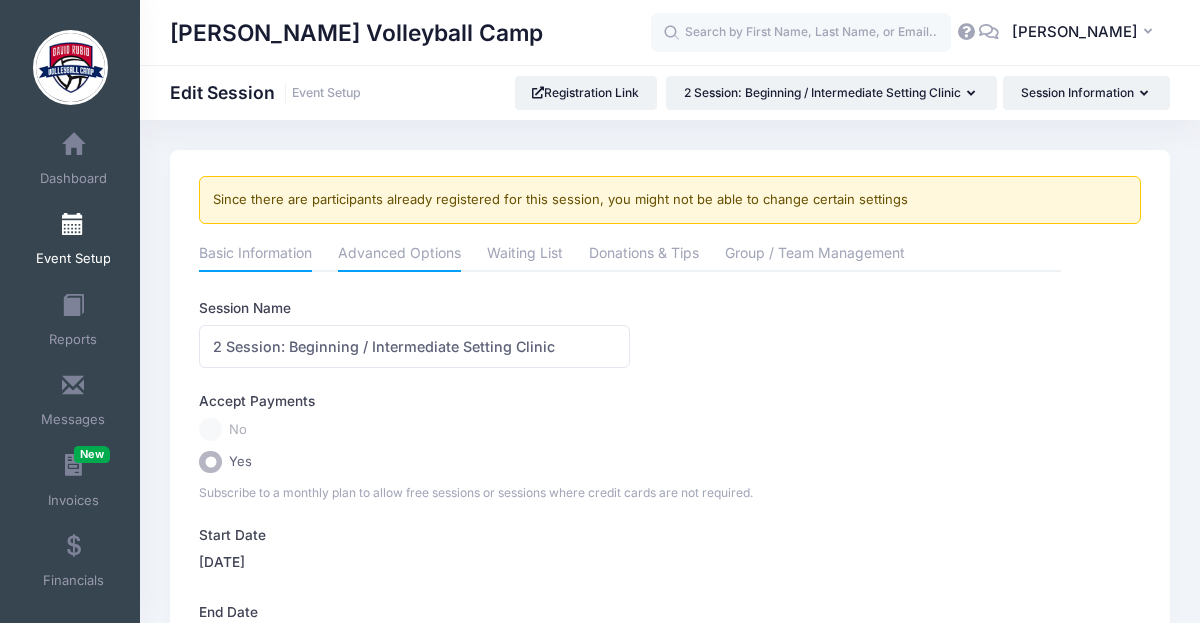 click on "Advanced Options" at bounding box center (399, 255) 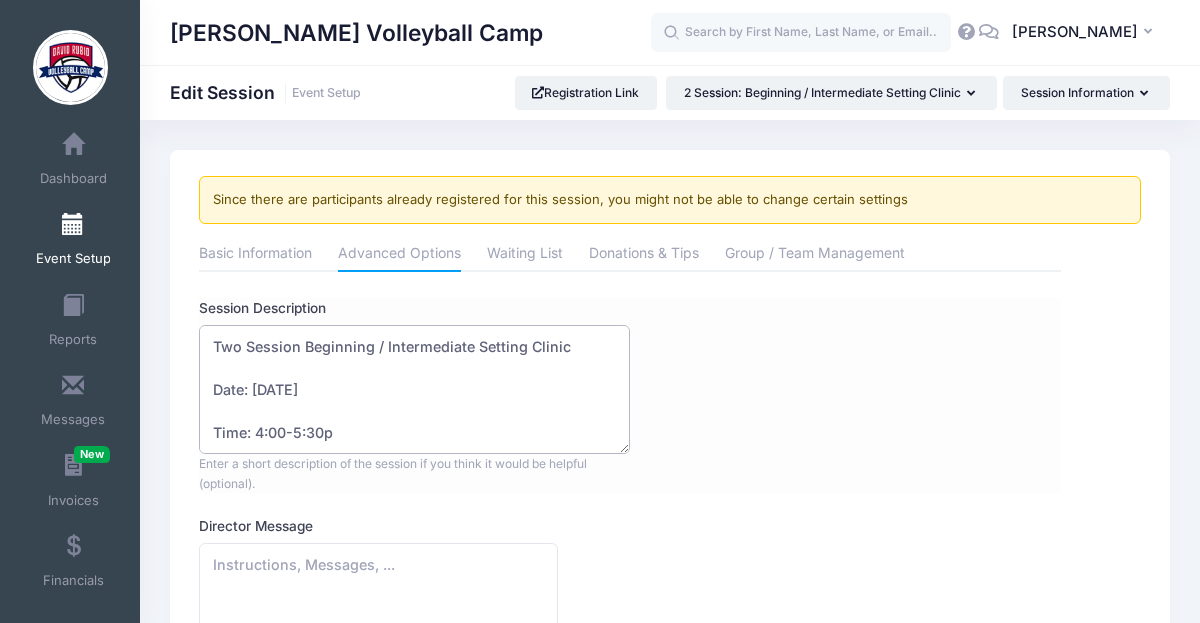 click on "Two Session Beginning / Intermediate Setting Clinic
Date: [DATE]
Time: 4:00-5:30p
Location: [GEOGRAPHIC_DATA] ([GEOGRAPHIC_DATA])
Age: [DEMOGRAPHIC_DATA] Girls/Boys
Max: 16
Cost: 100.00" at bounding box center [414, 389] 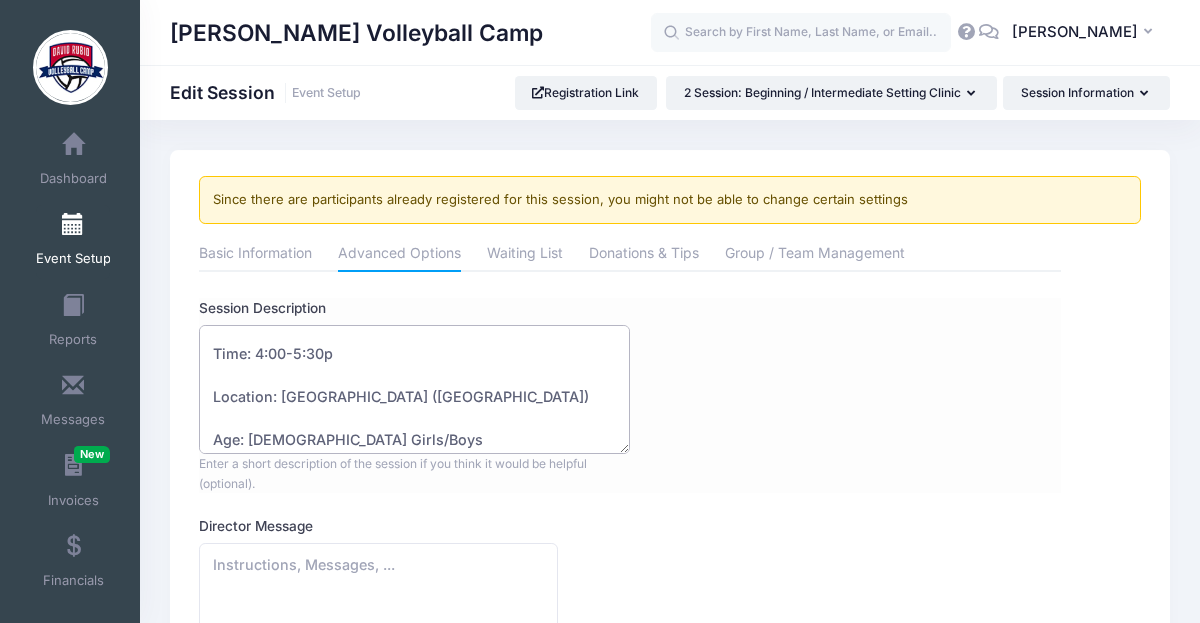 scroll, scrollTop: 75, scrollLeft: 0, axis: vertical 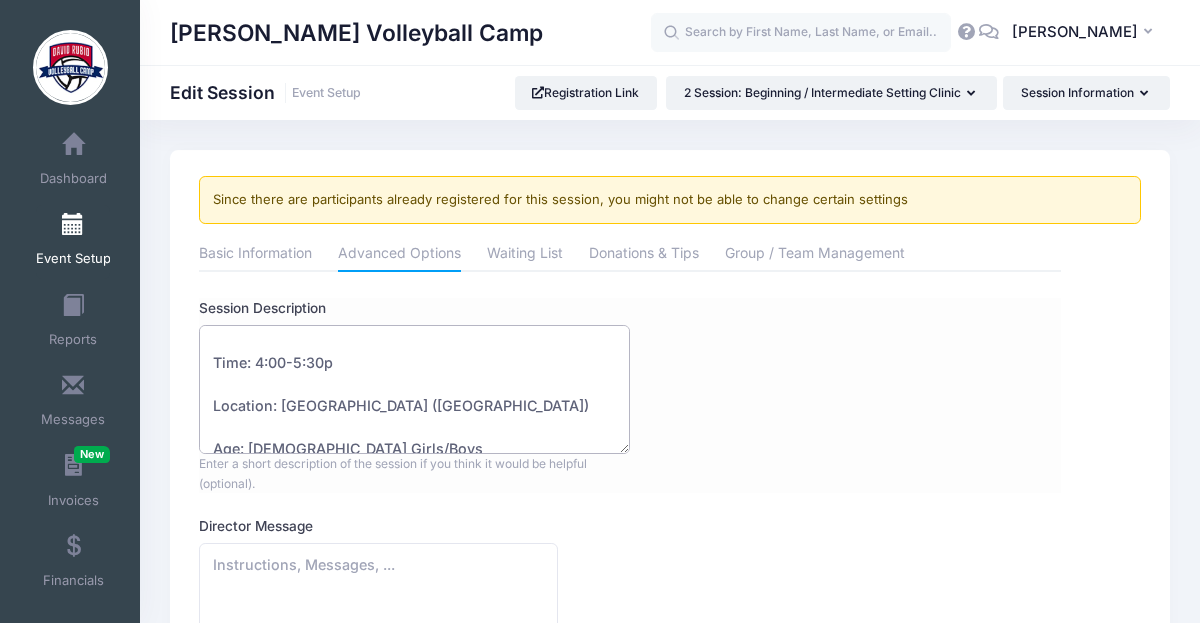 click on "Two Session Beginning / Intermediate Setting Clinic
Date: [DATE]
Time: 4:00-5:30p
Location: [GEOGRAPHIC_DATA] ([GEOGRAPHIC_DATA])
Age: [DEMOGRAPHIC_DATA] Girls/Boys
Max: 16
Cost: 100.00" at bounding box center (414, 389) 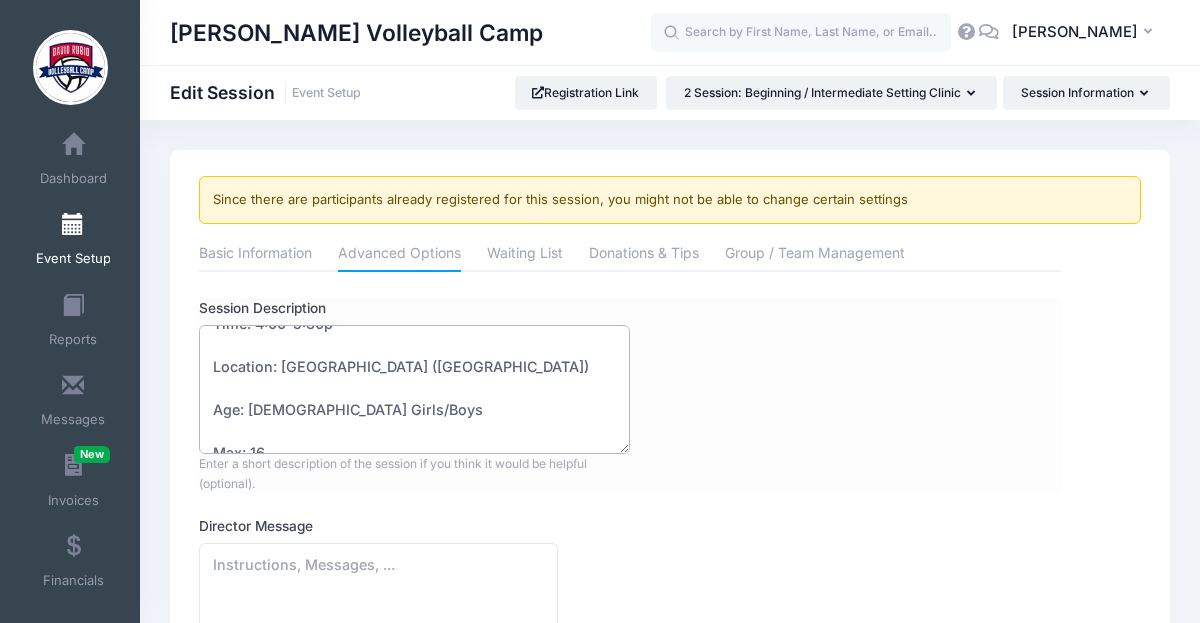 scroll, scrollTop: 112, scrollLeft: 0, axis: vertical 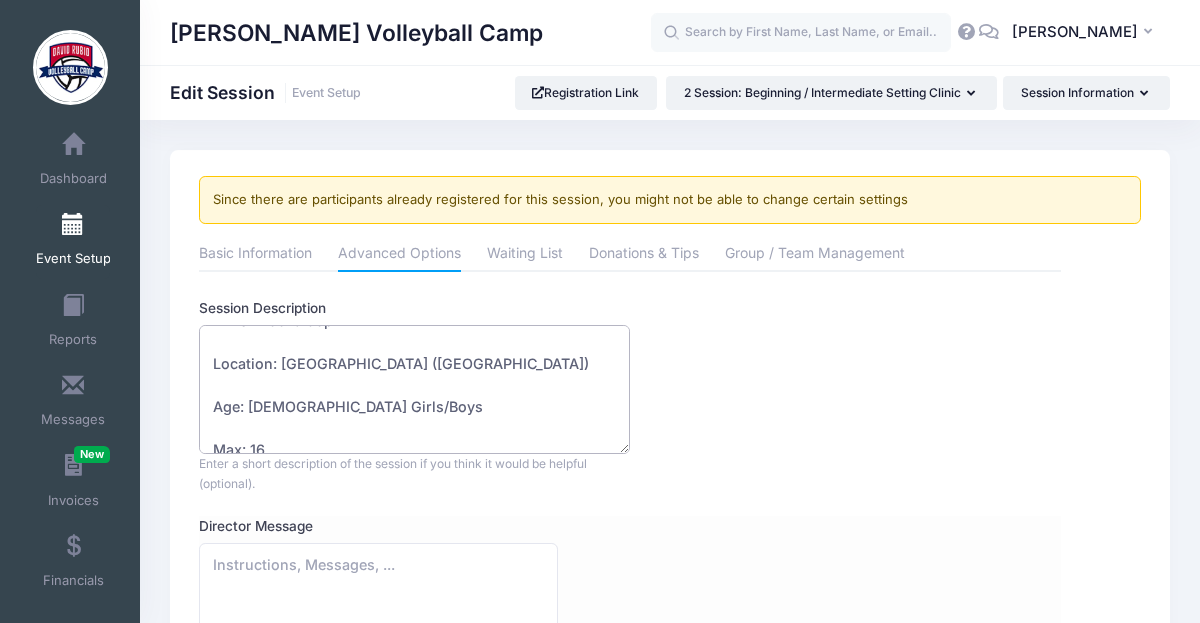 type on "Two Session Beginning / Intermediate Setting Clinic
Date: [DATE] & [DATE]
Time: 4:00-5:30p
Location: [GEOGRAPHIC_DATA] ([GEOGRAPHIC_DATA])
Age: [DEMOGRAPHIC_DATA] Girls/Boys
Max: 16
Cost: 100.00" 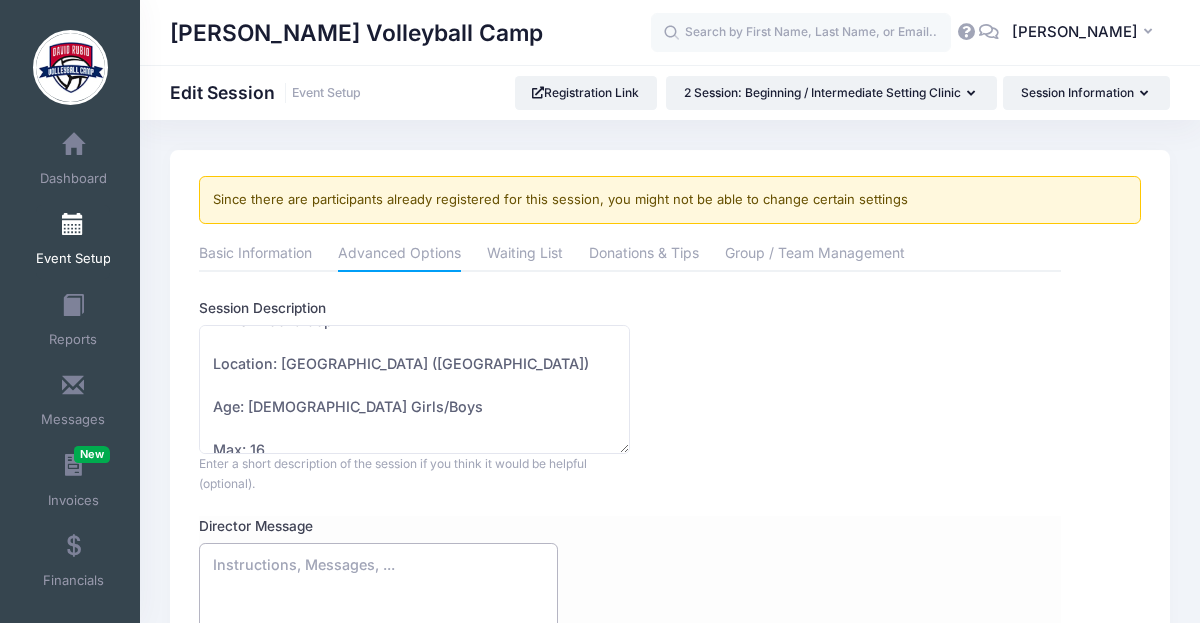 click on "Director Message" at bounding box center (378, 607) 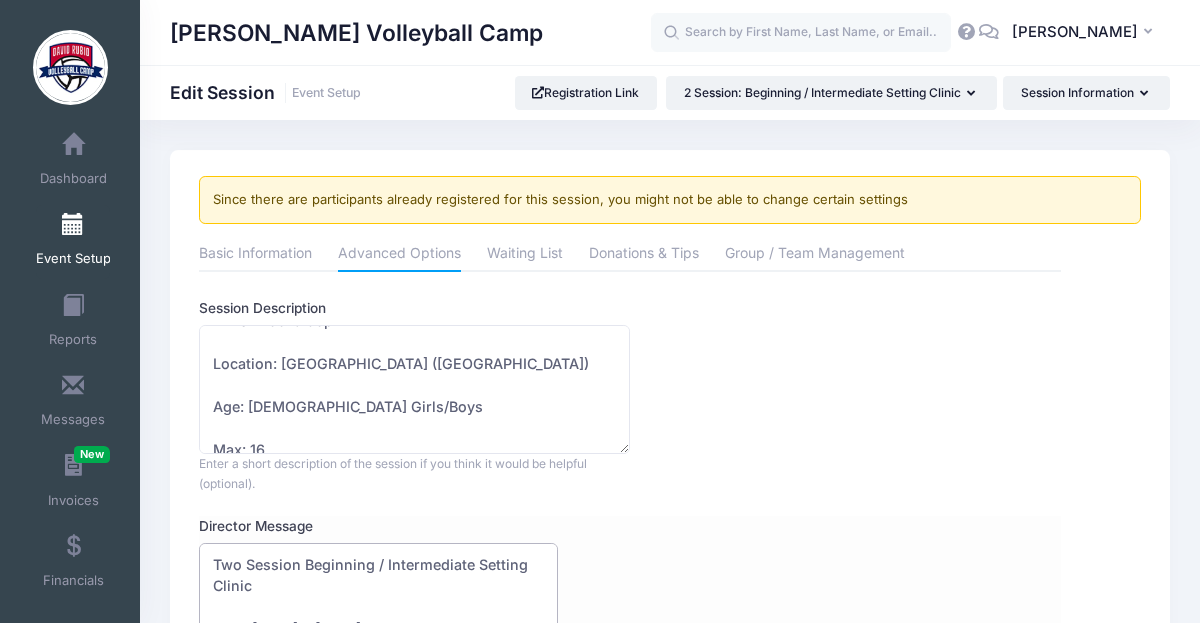 scroll, scrollTop: 181, scrollLeft: 0, axis: vertical 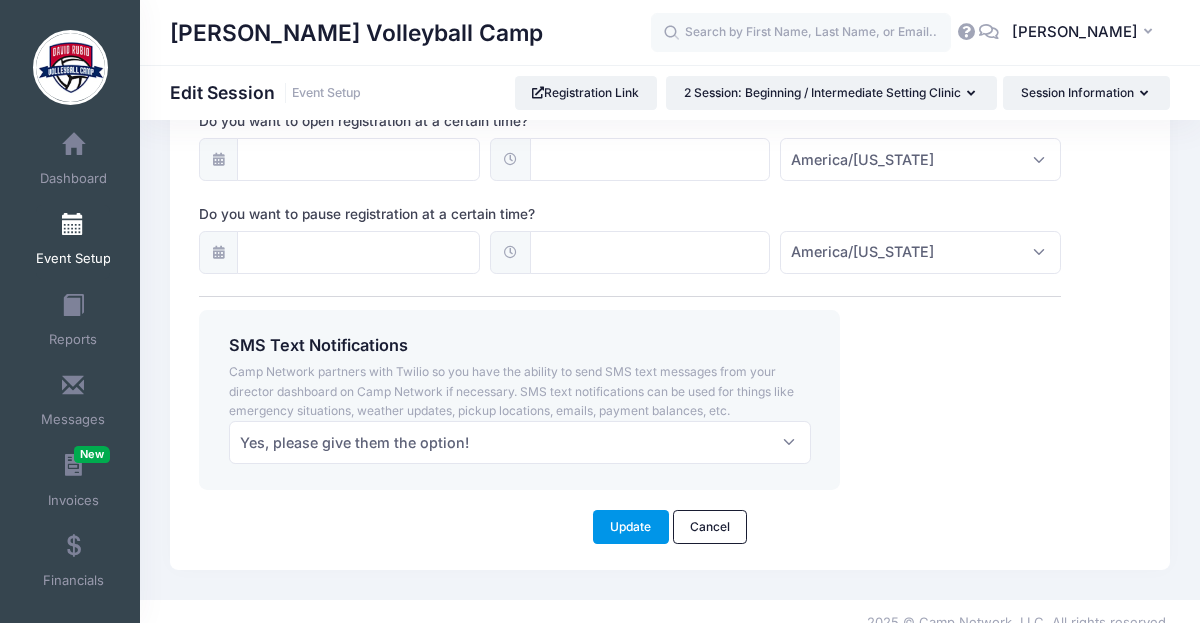 type on "Two Session Beginning / Intermediate Setting Clinic
Date: [DATE] & [DATE]
Time: 4:00-5:30p
Location: [GEOGRAPHIC_DATA] ([GEOGRAPHIC_DATA])
Age: [DEMOGRAPHIC_DATA] Girls/Boys
Max: 16
Cost: 100.00" 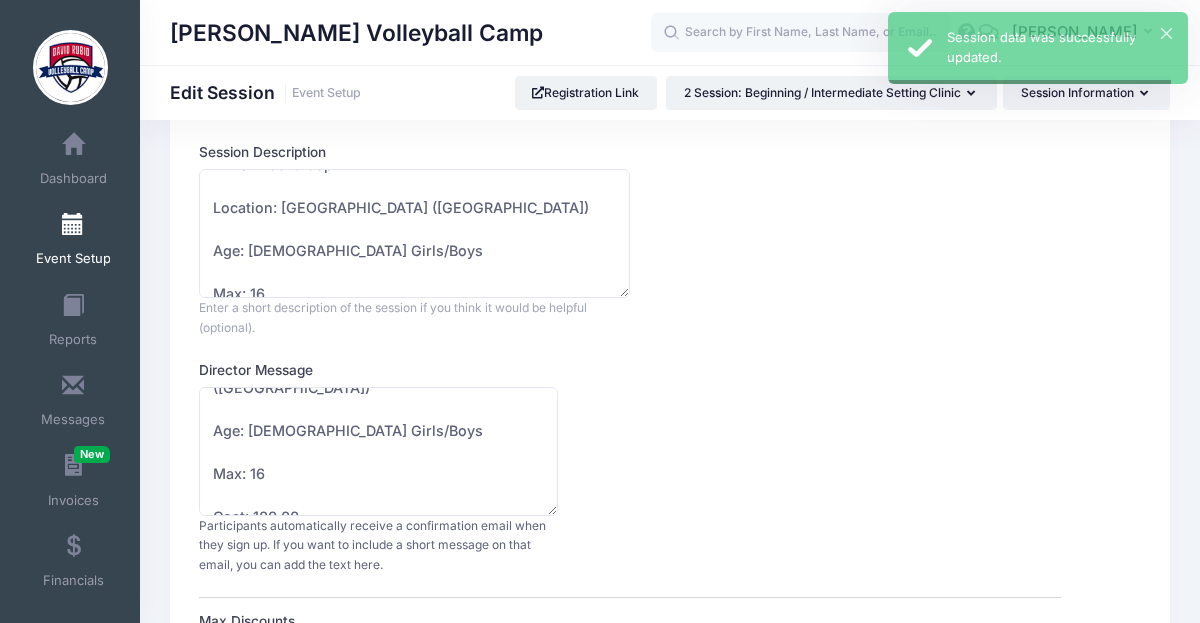 scroll, scrollTop: 0, scrollLeft: 0, axis: both 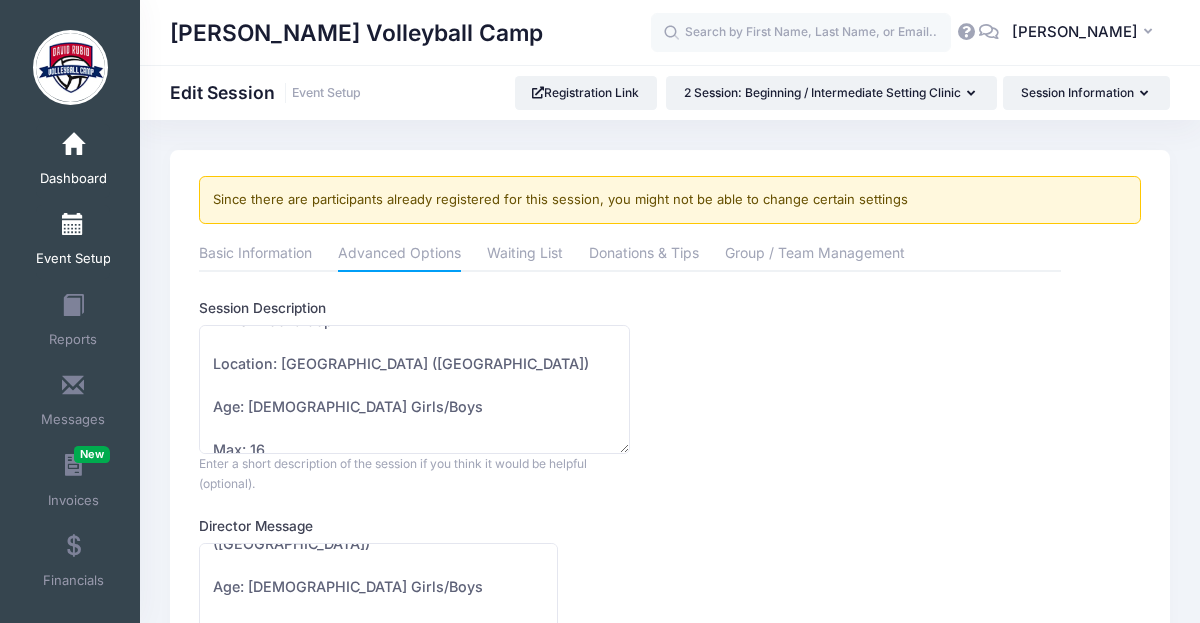 click at bounding box center (73, 145) 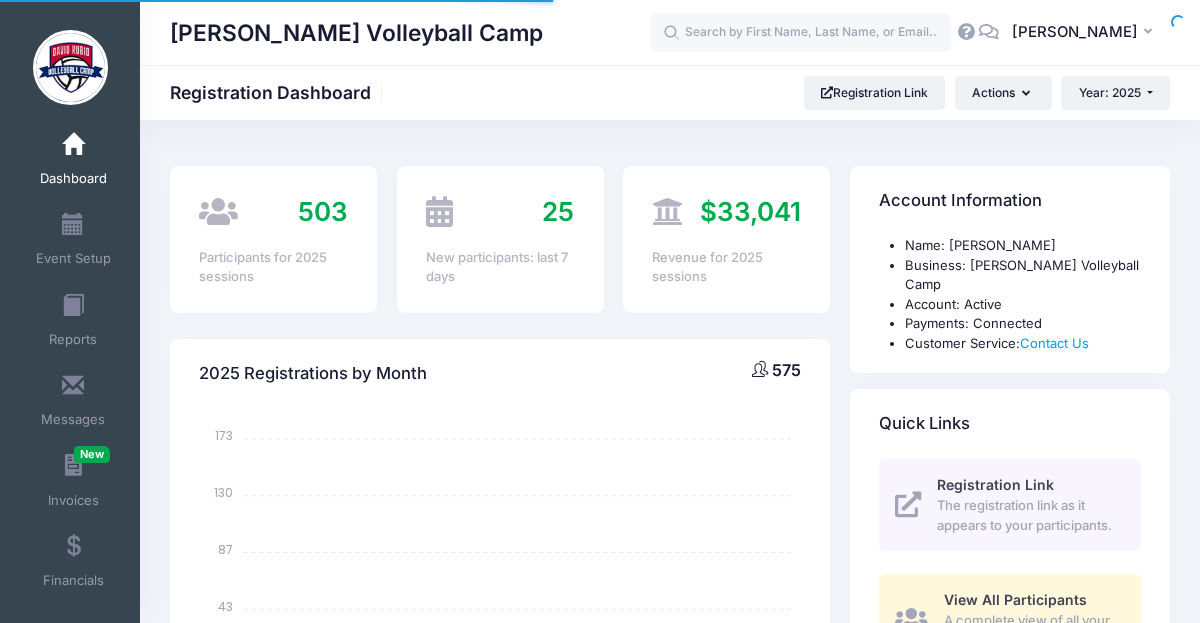 scroll, scrollTop: 0, scrollLeft: 0, axis: both 